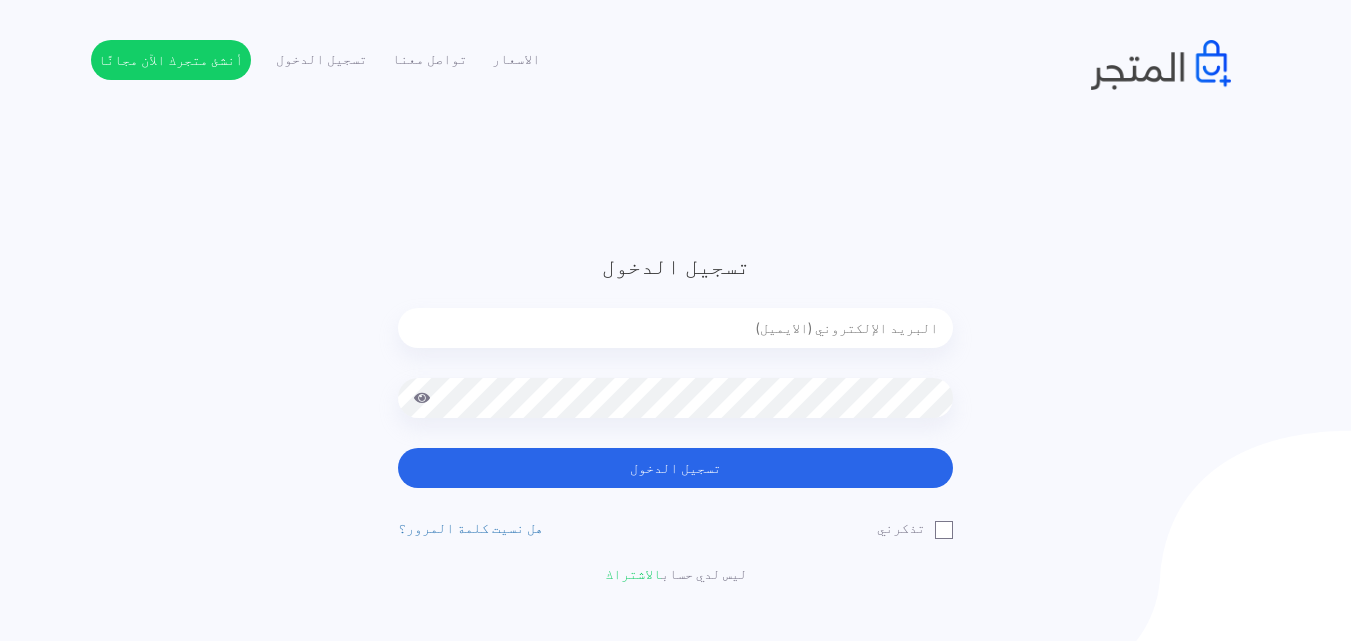 scroll, scrollTop: 0, scrollLeft: 0, axis: both 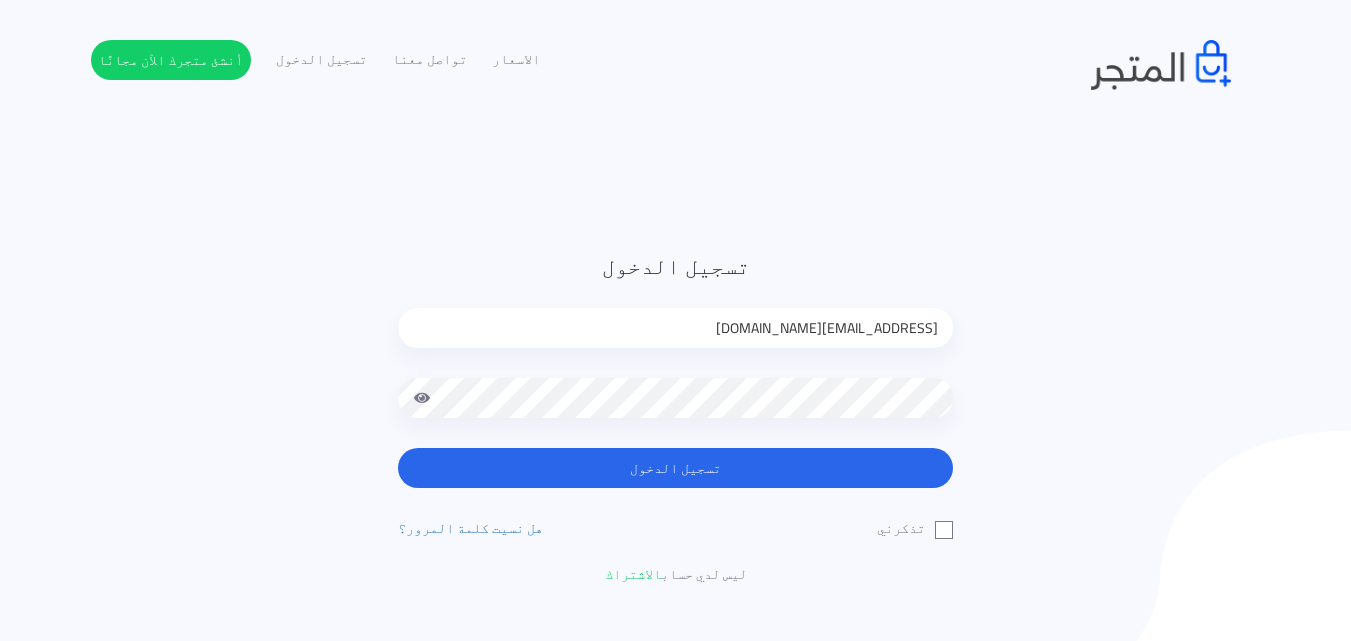 click at bounding box center [422, 398] 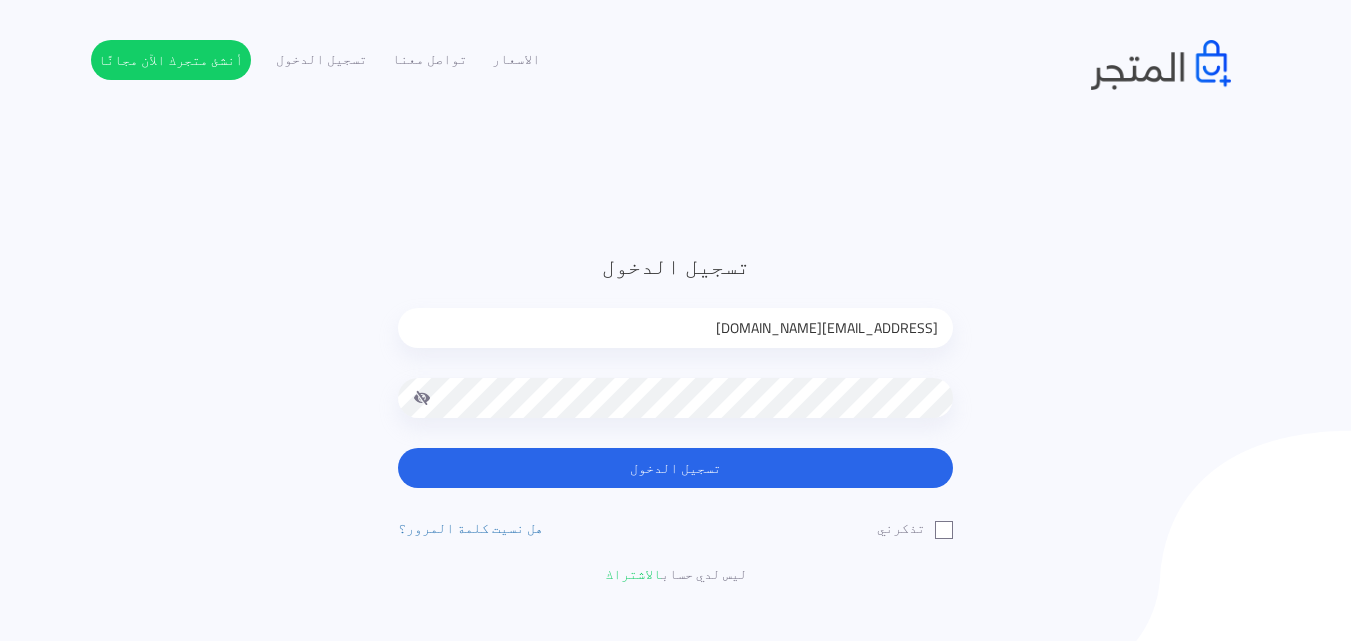 click on "تسجيل الدخول" at bounding box center [675, 468] 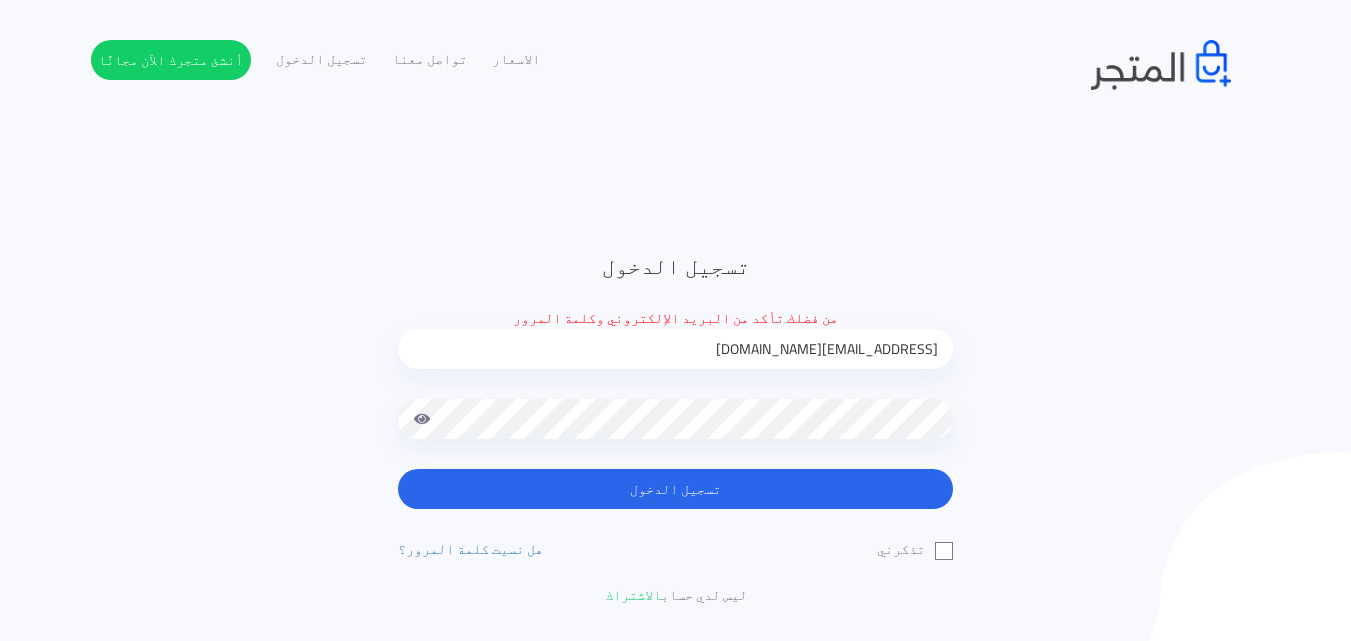 scroll, scrollTop: 0, scrollLeft: 0, axis: both 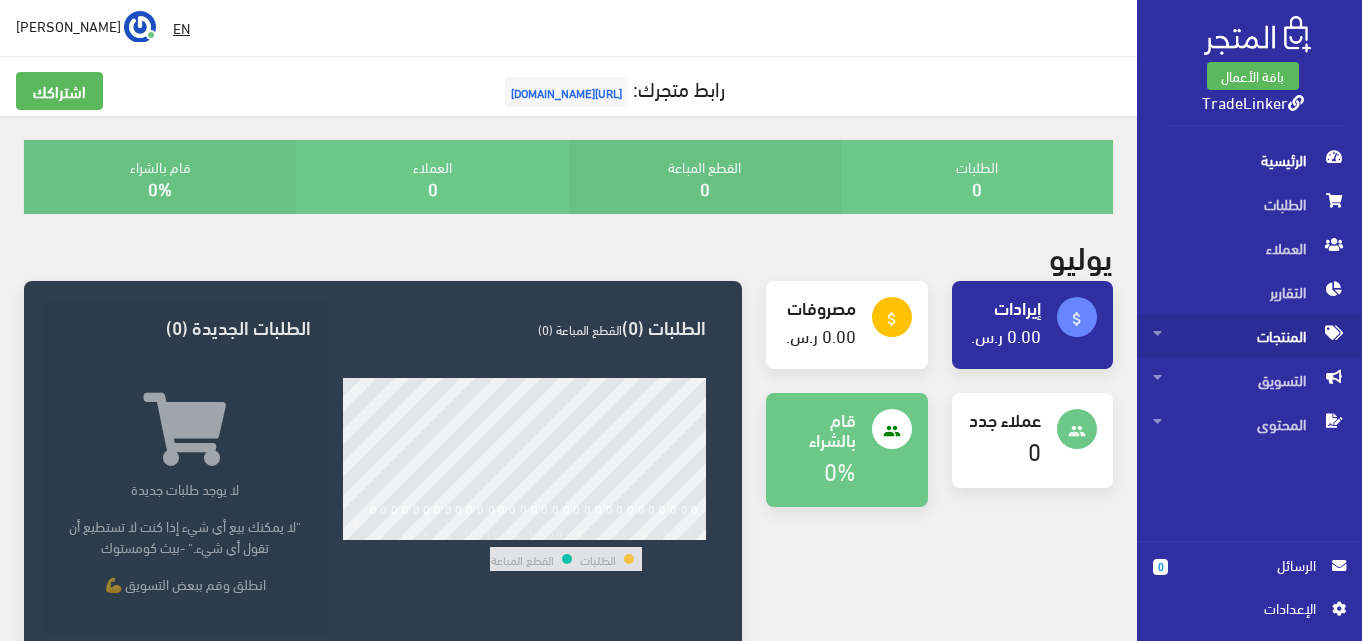 click on "المنتجات" at bounding box center [1249, 336] 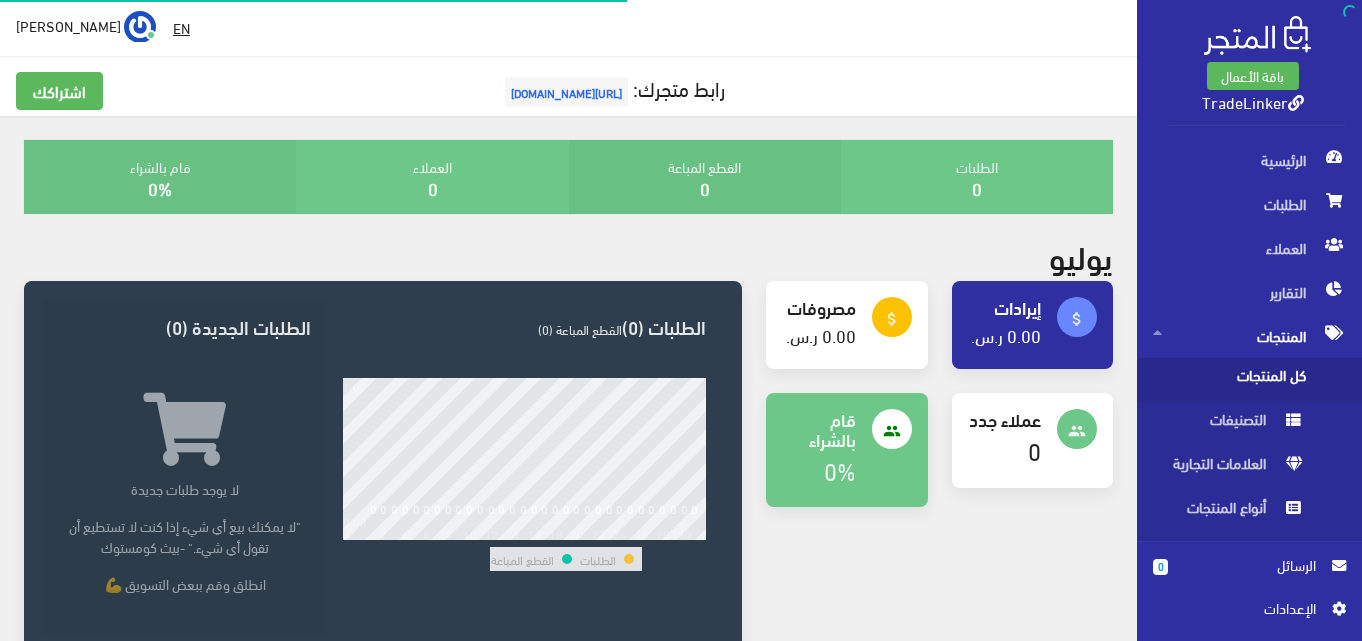 click on "كل المنتجات" at bounding box center [1229, 380] 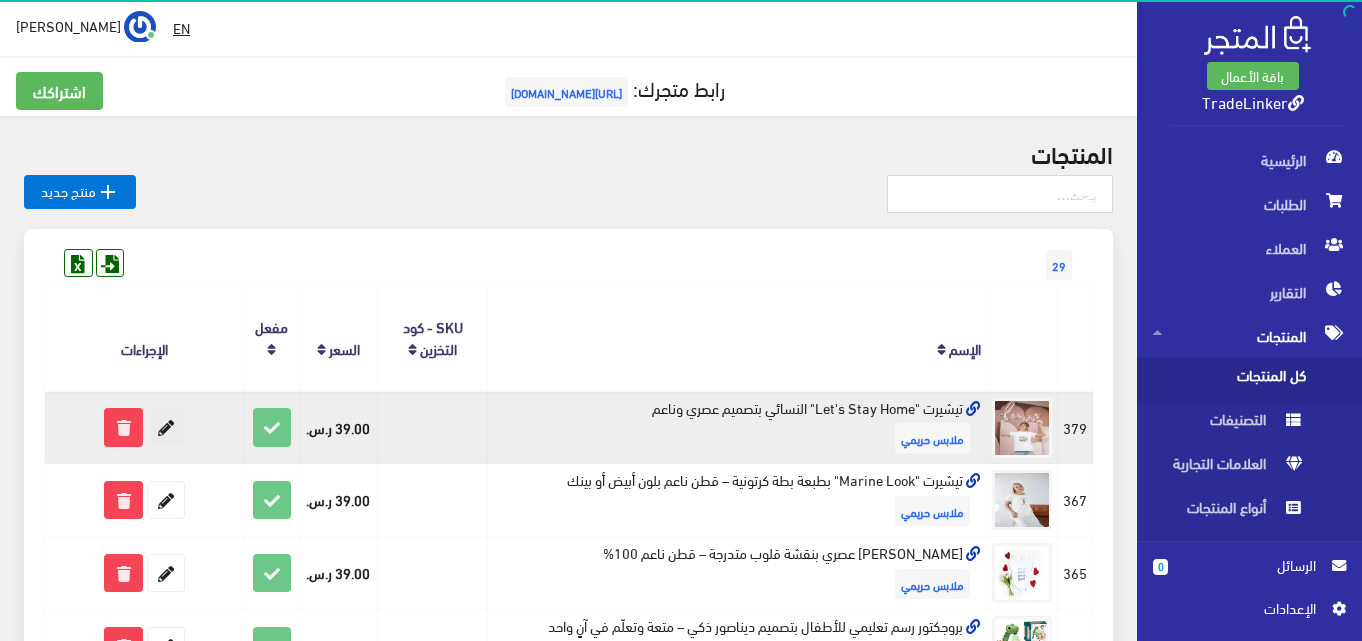 click at bounding box center (166, 427) 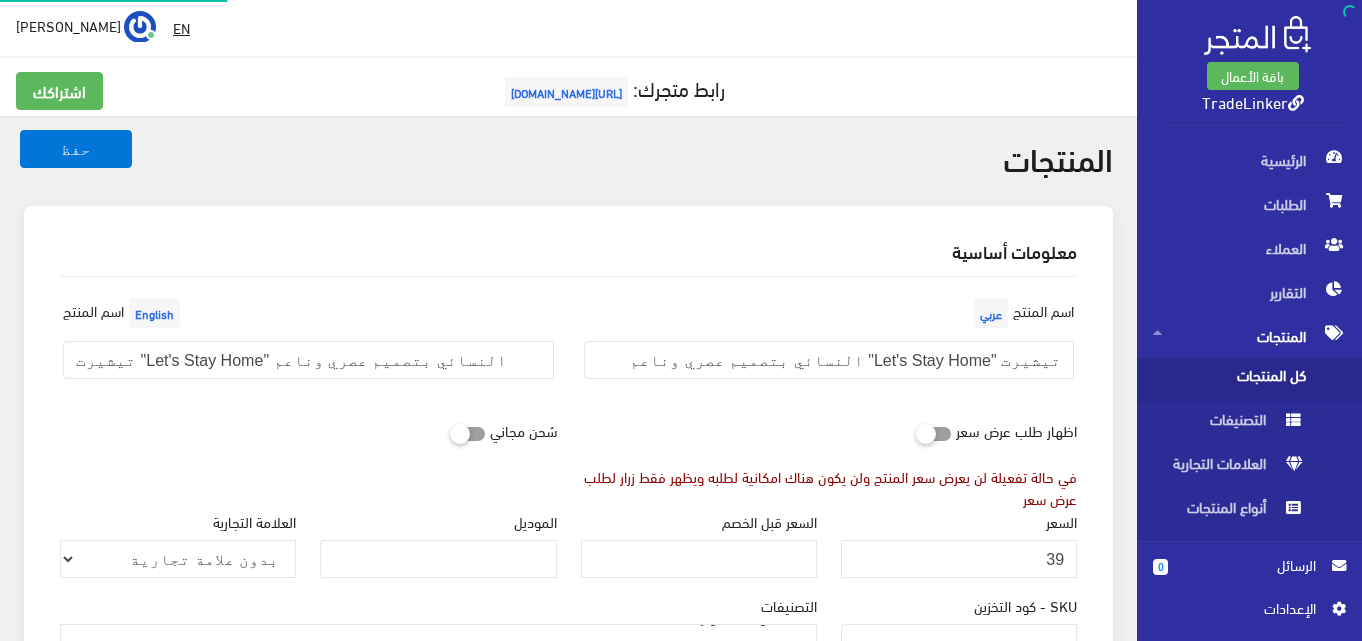 select on "5" 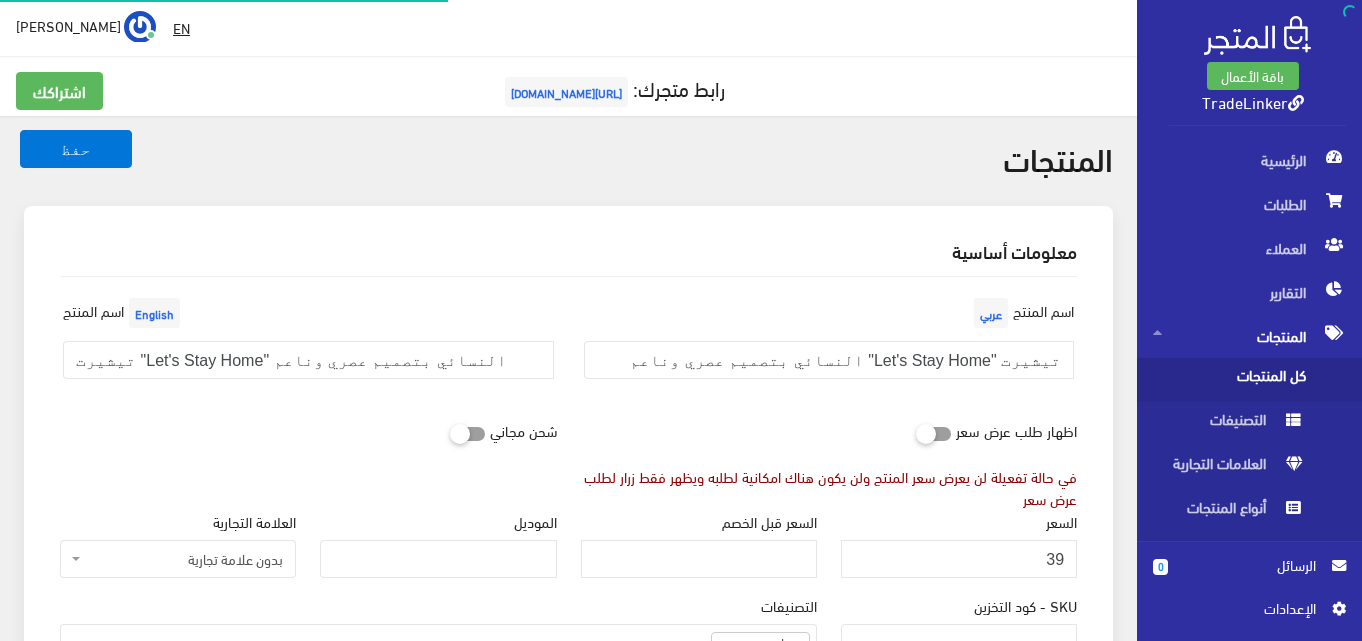 scroll, scrollTop: 0, scrollLeft: 0, axis: both 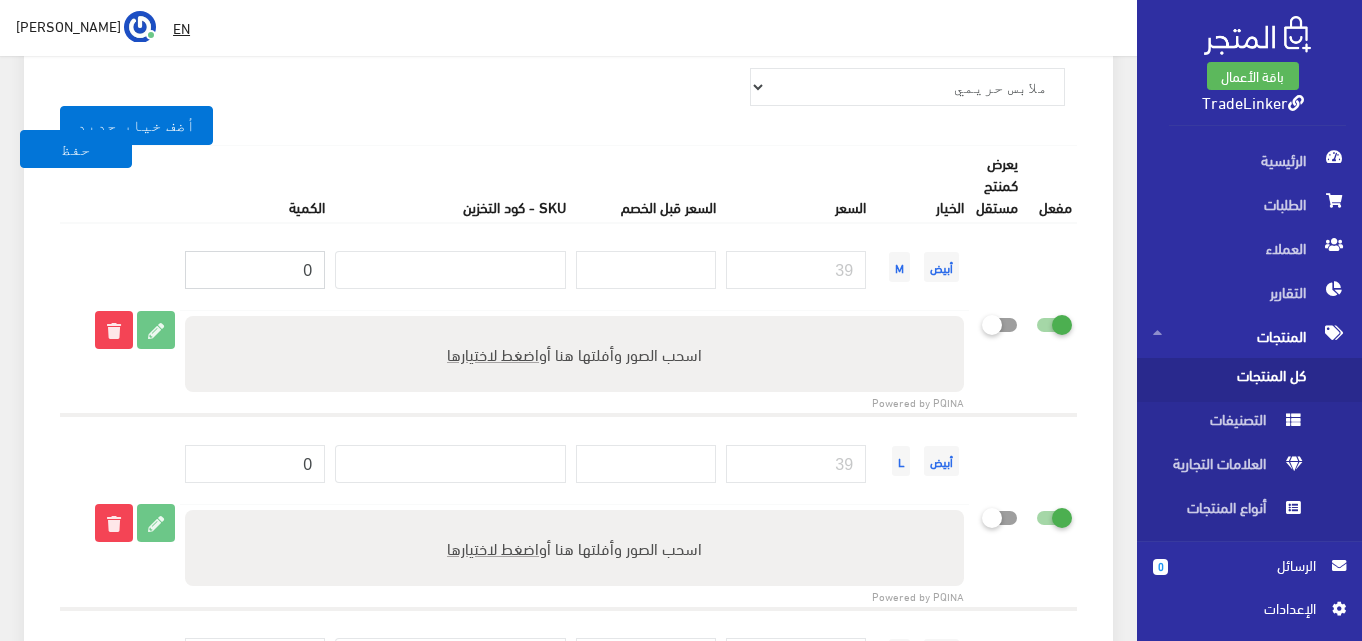 drag, startPoint x: 297, startPoint y: 259, endPoint x: 355, endPoint y: 257, distance: 58.034473 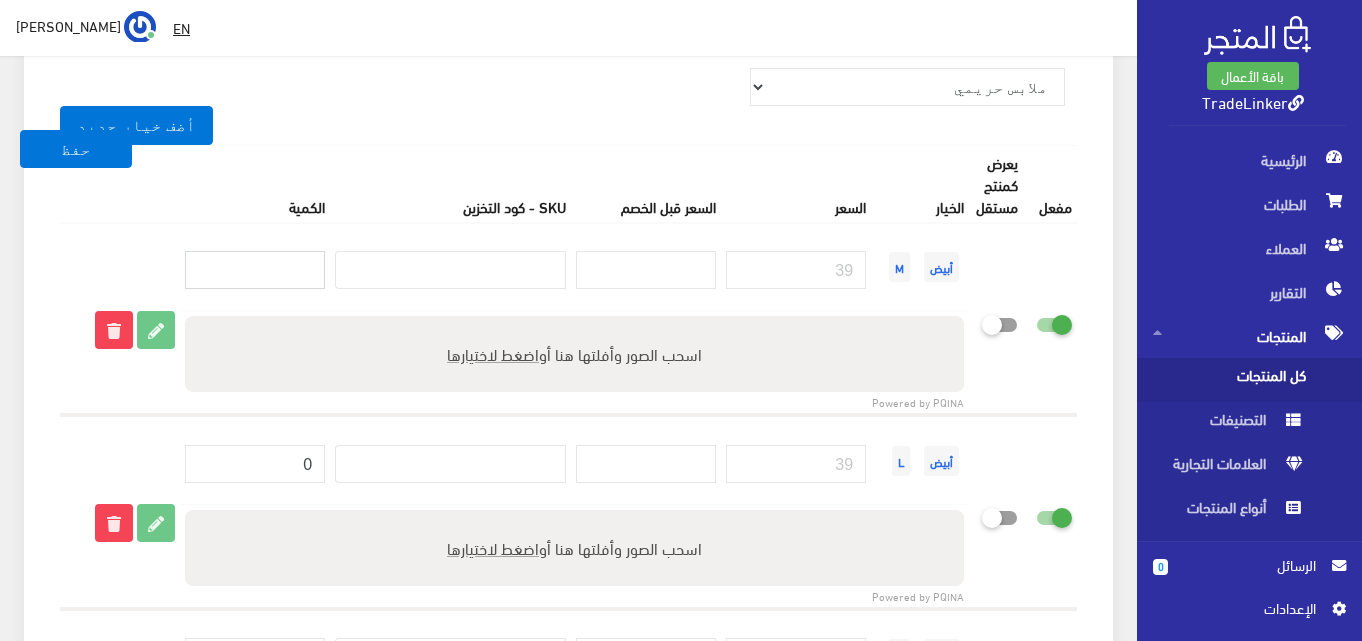 type 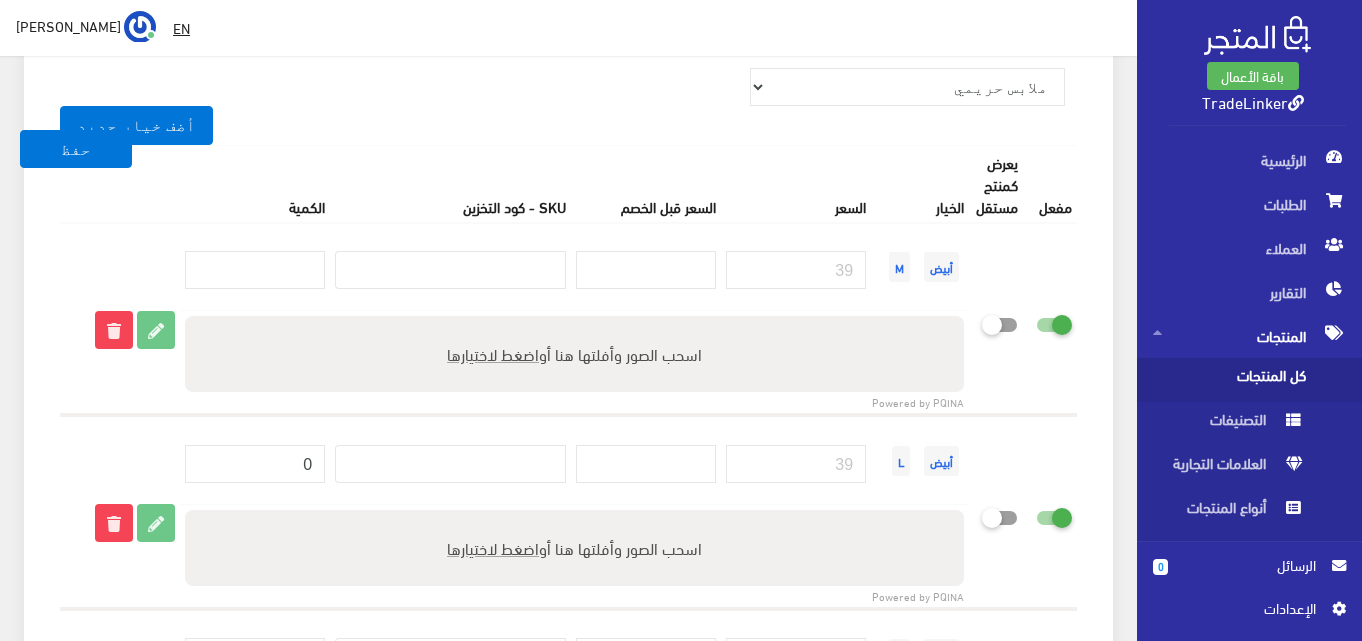 click on "SKU - كود التخزين" at bounding box center [450, 184] 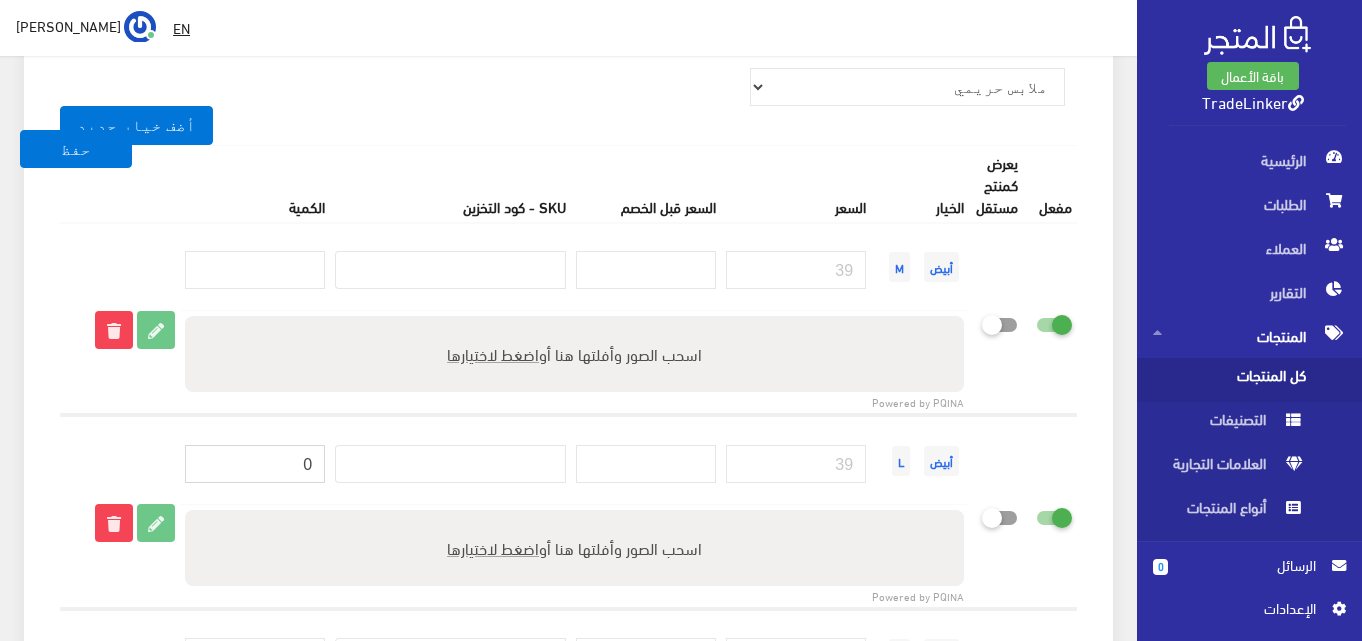 click on "أبيض
L" at bounding box center [568, 459] 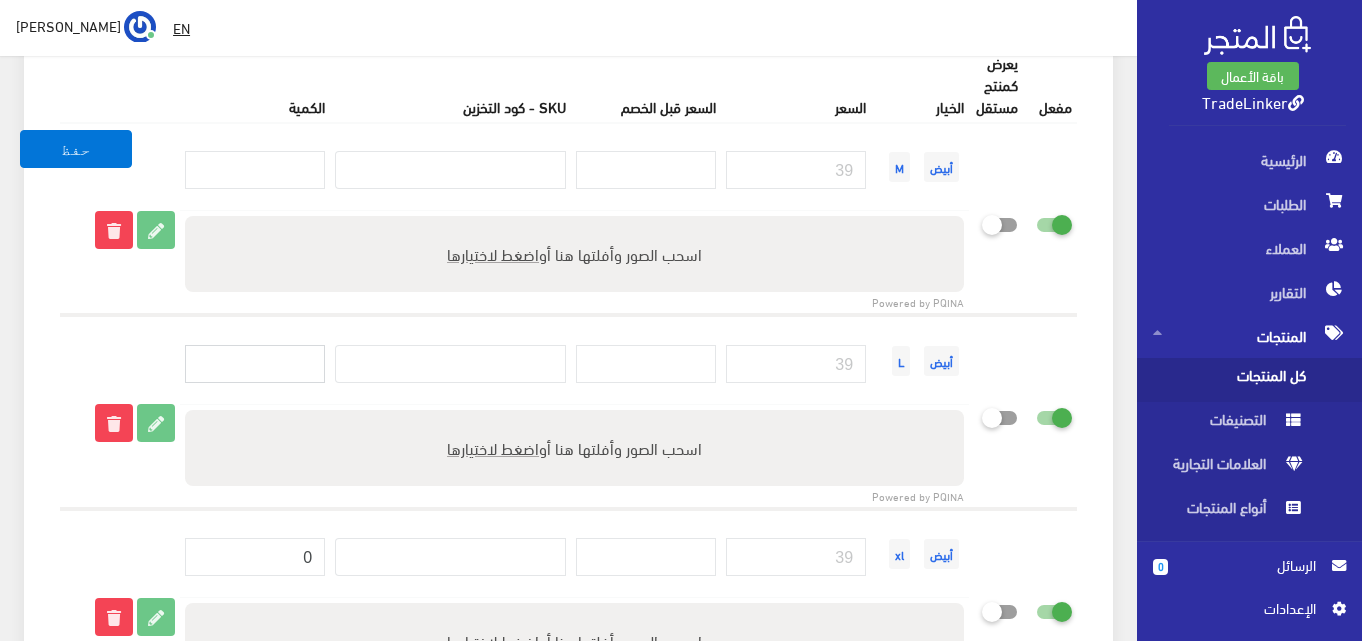 scroll, scrollTop: 2500, scrollLeft: 0, axis: vertical 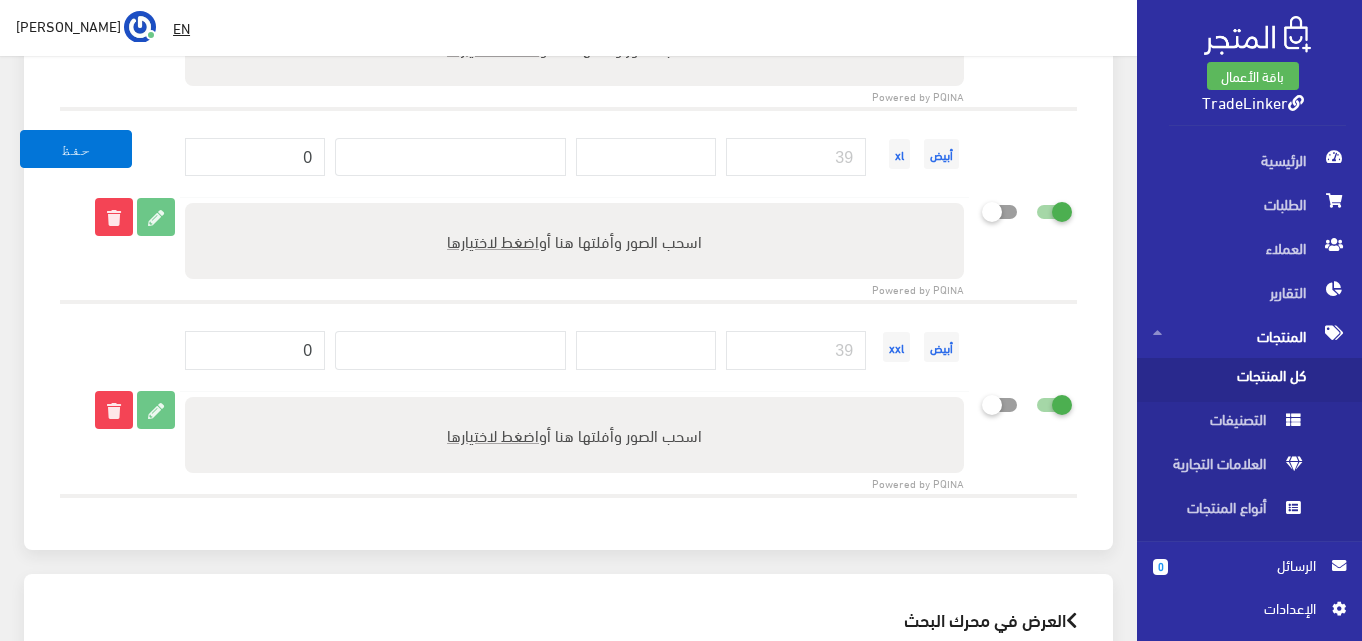 type 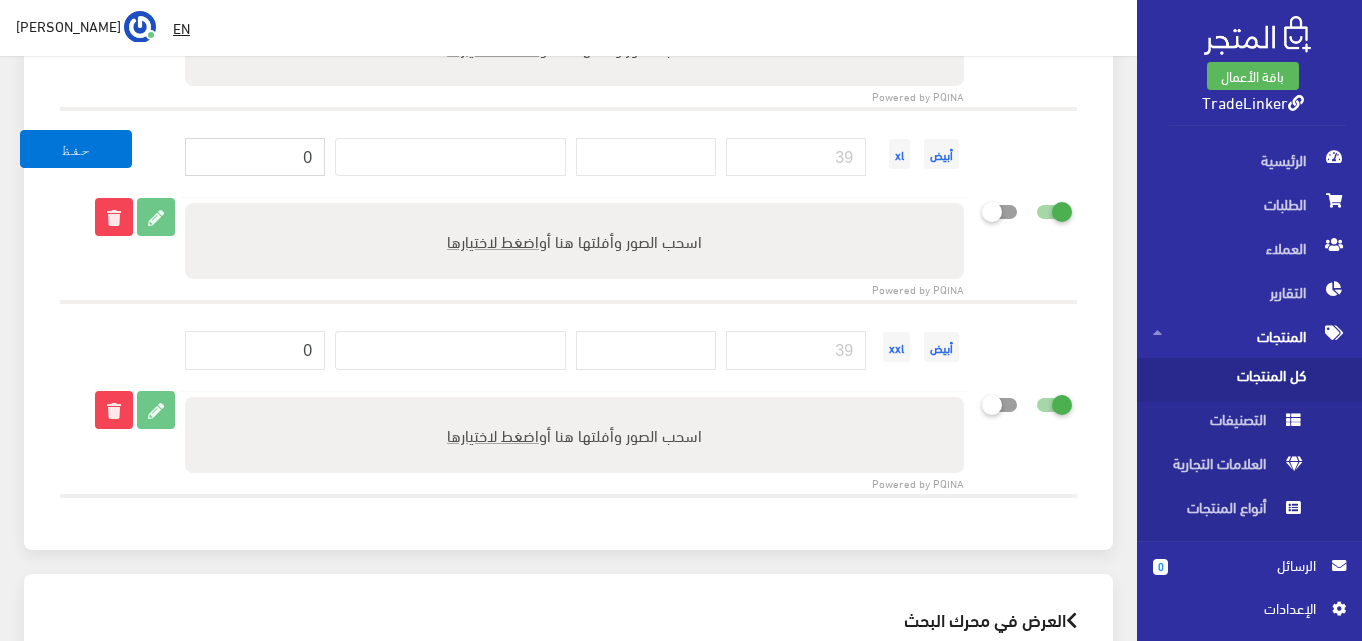 drag, startPoint x: 307, startPoint y: 137, endPoint x: 330, endPoint y: 134, distance: 23.194826 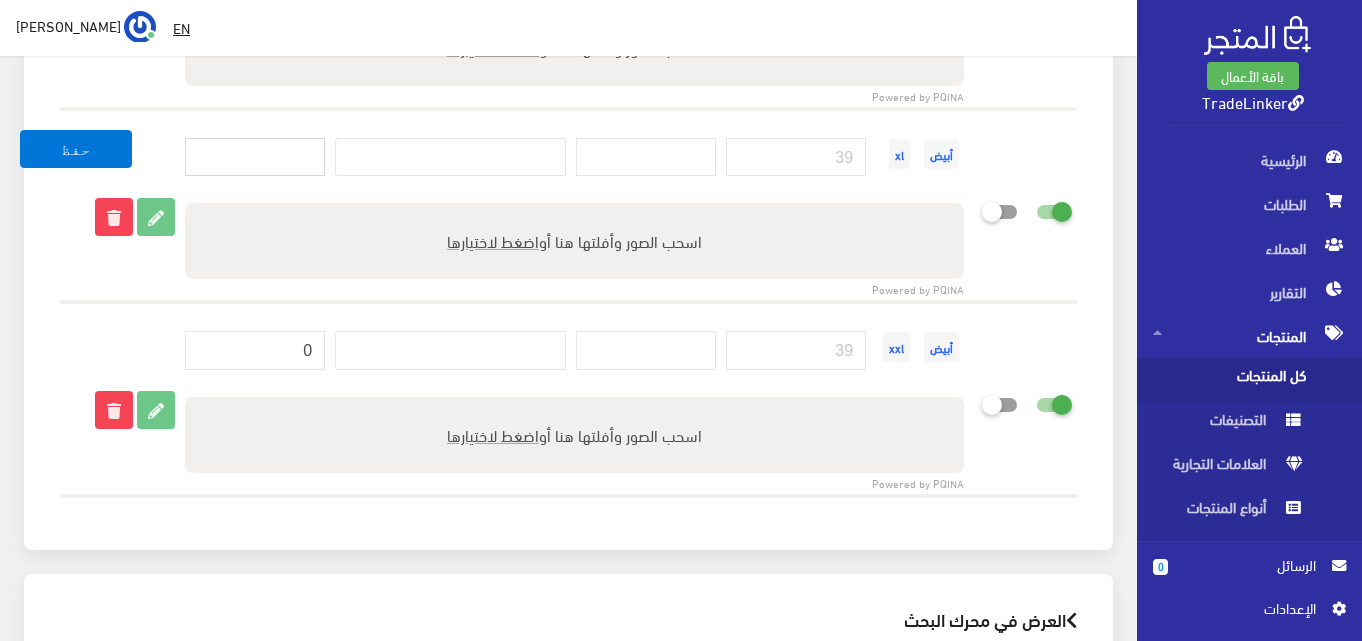 type 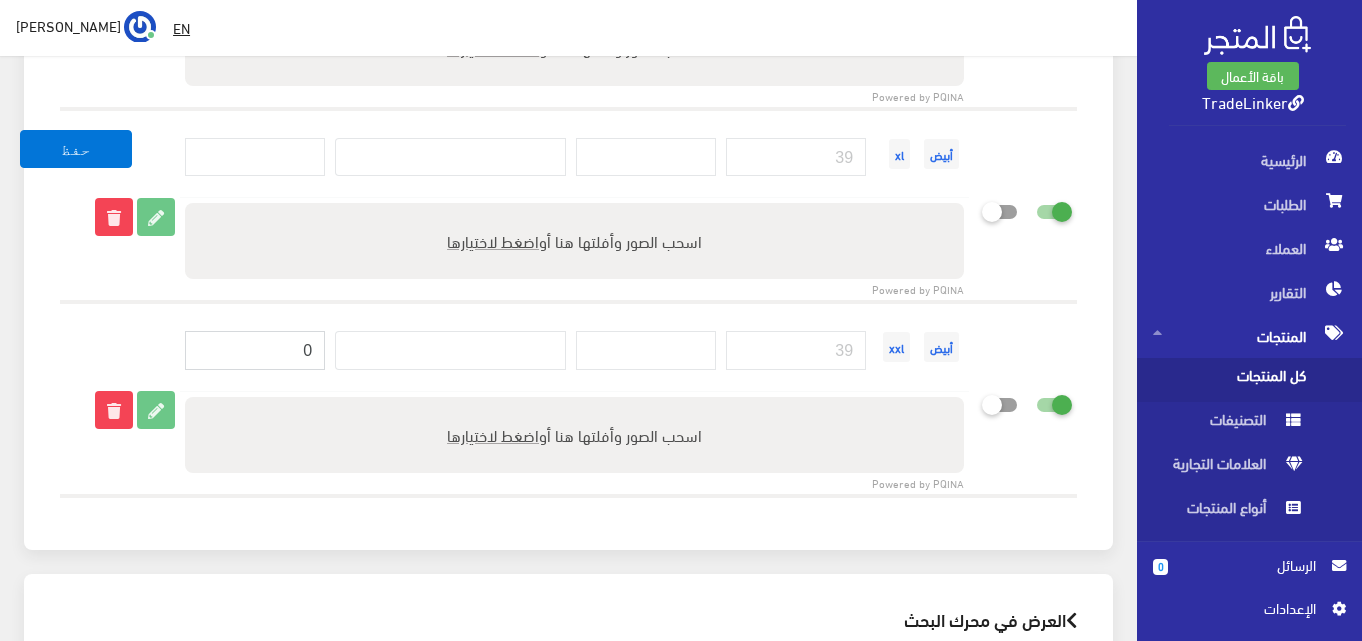 drag, startPoint x: 329, startPoint y: 318, endPoint x: 342, endPoint y: 319, distance: 13.038404 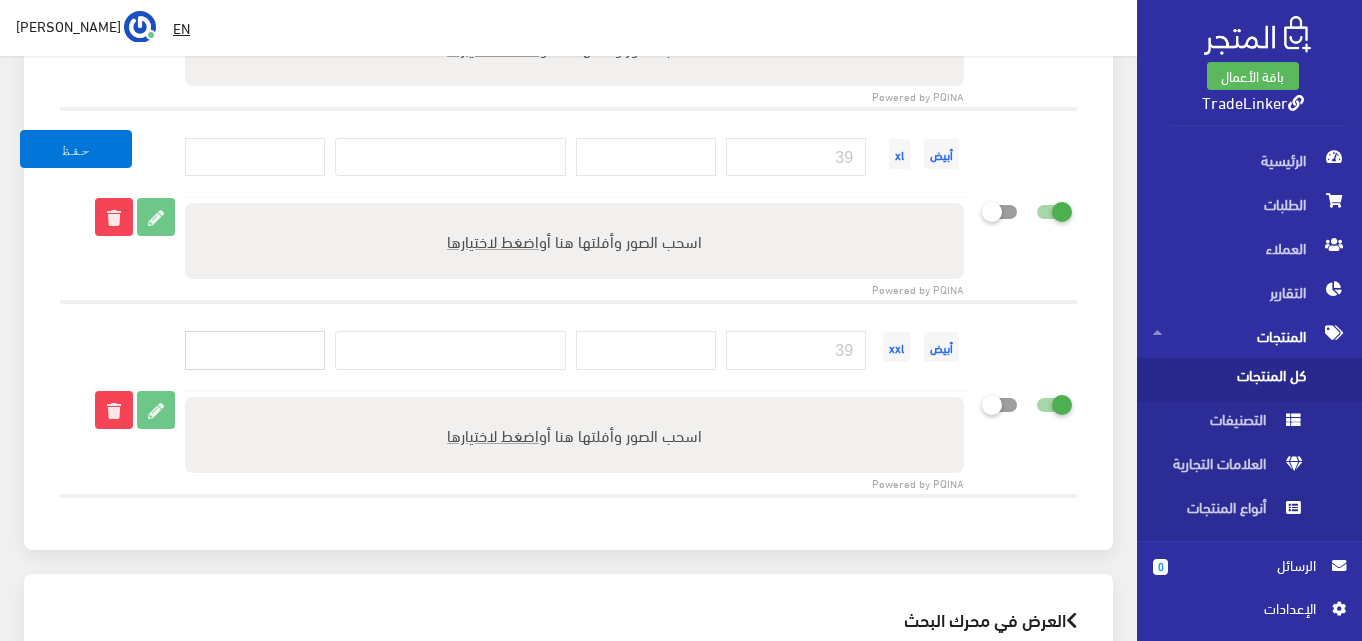 type 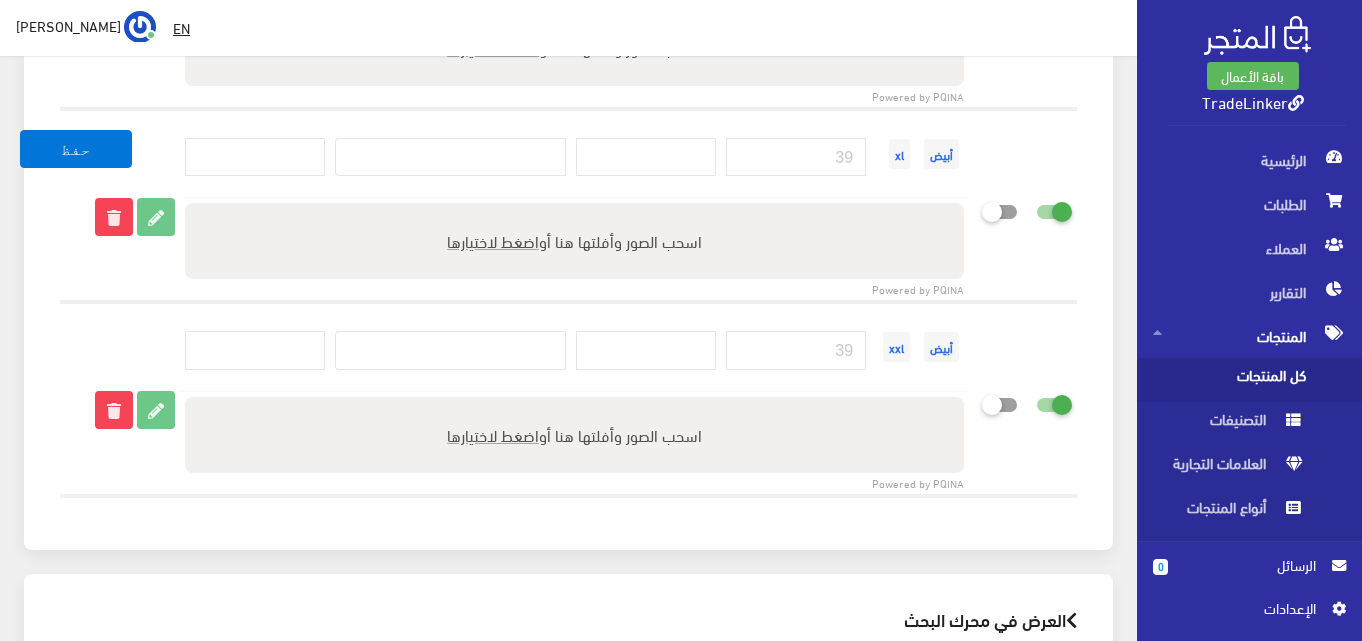click at bounding box center [450, 339] 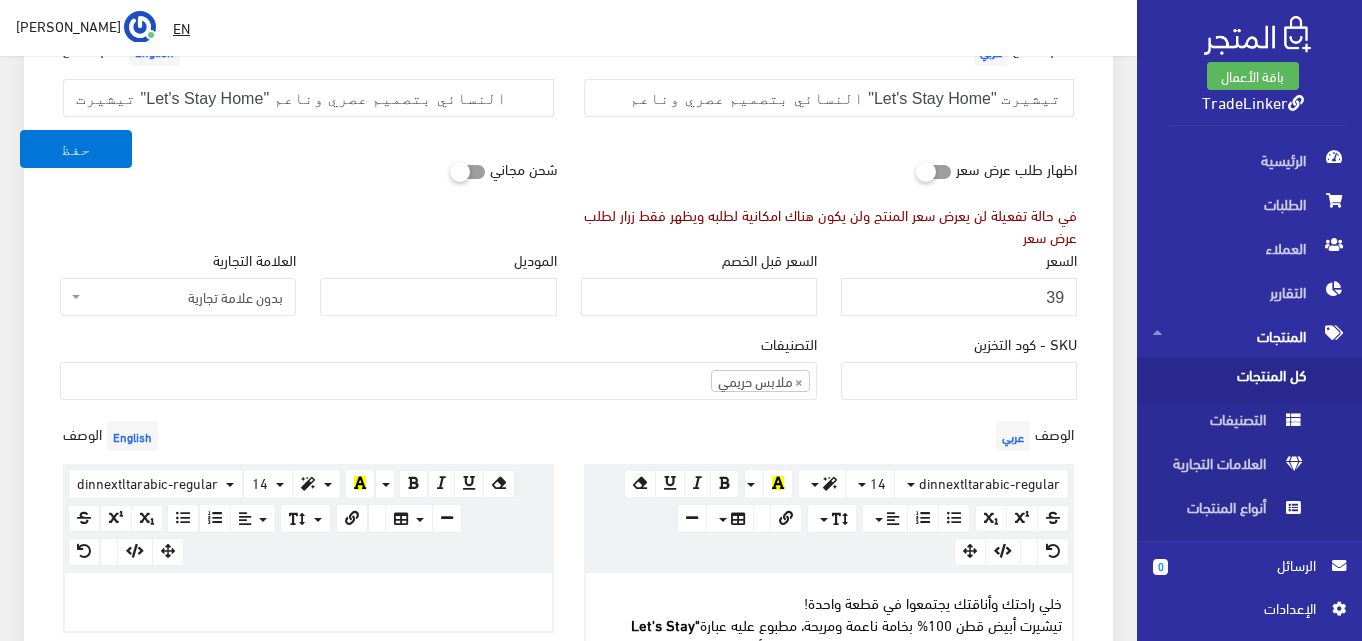 scroll, scrollTop: 212, scrollLeft: 0, axis: vertical 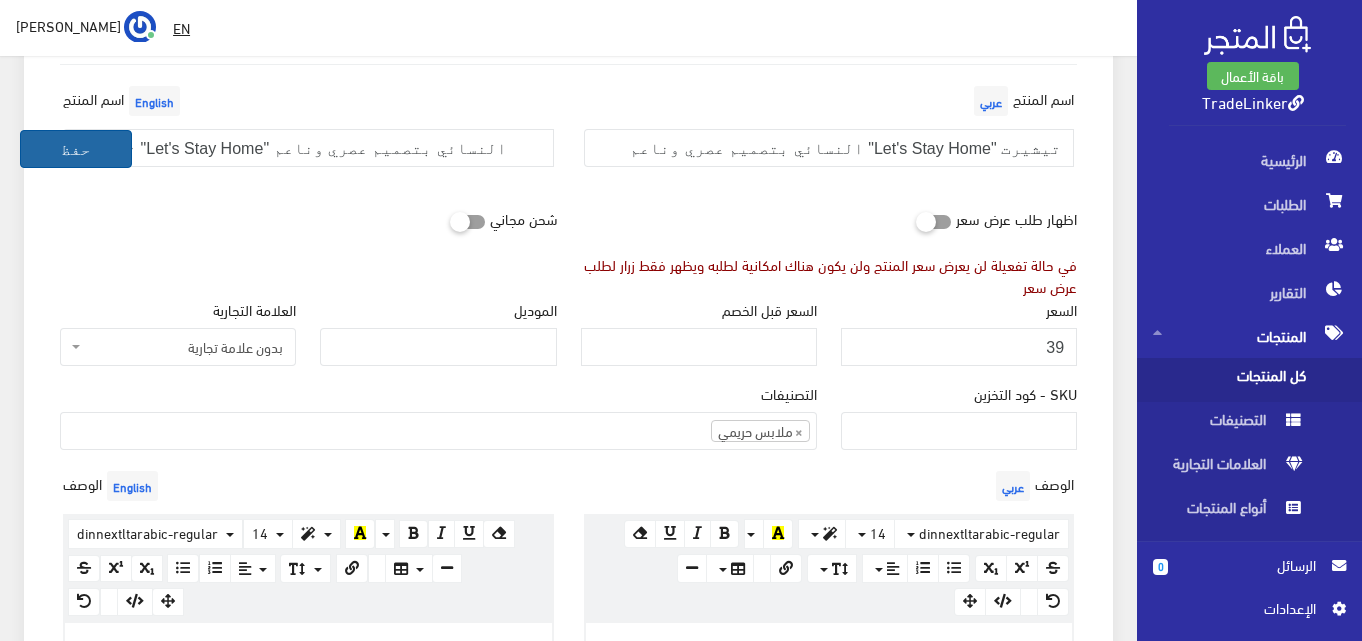 click on "حفظ" at bounding box center (76, 149) 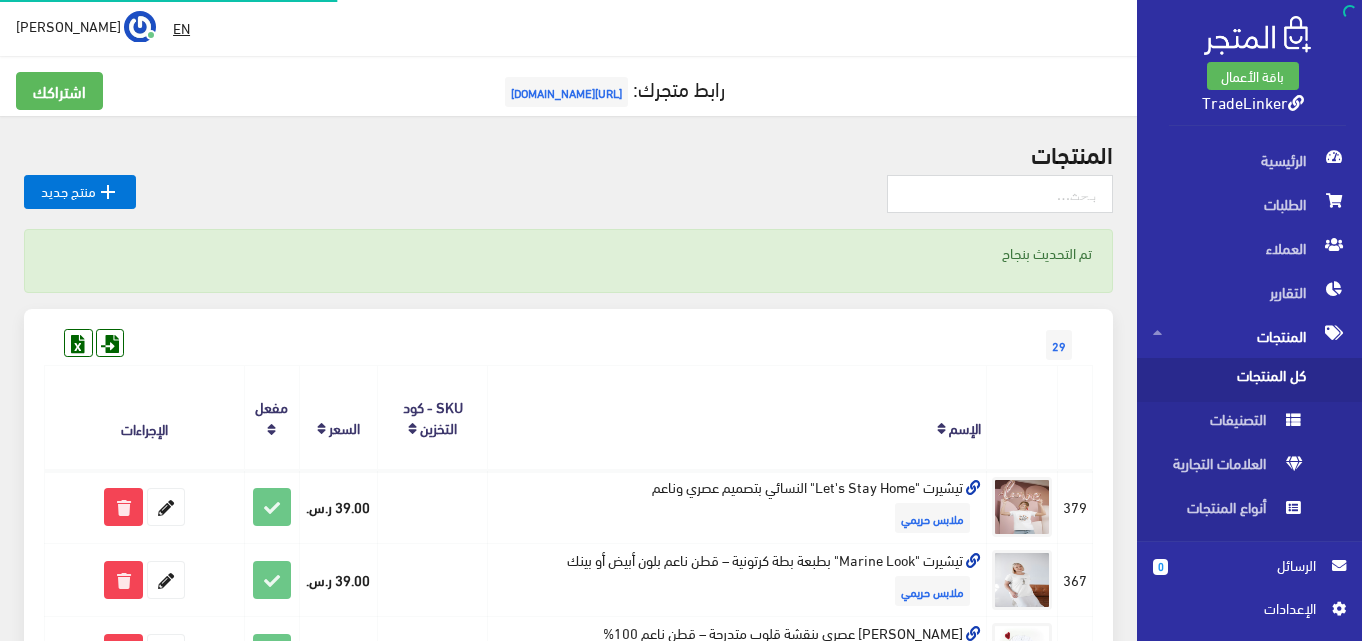 scroll, scrollTop: 0, scrollLeft: 0, axis: both 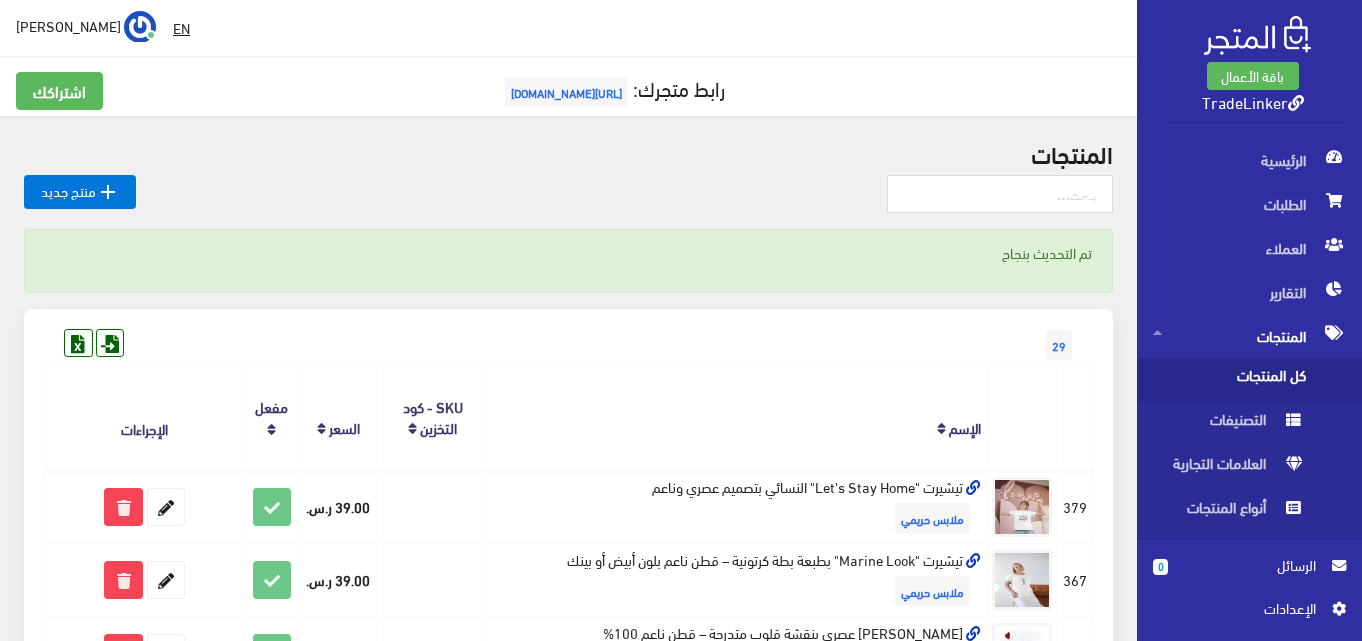 drag, startPoint x: 1060, startPoint y: 4, endPoint x: 894, endPoint y: 58, distance: 174.56232 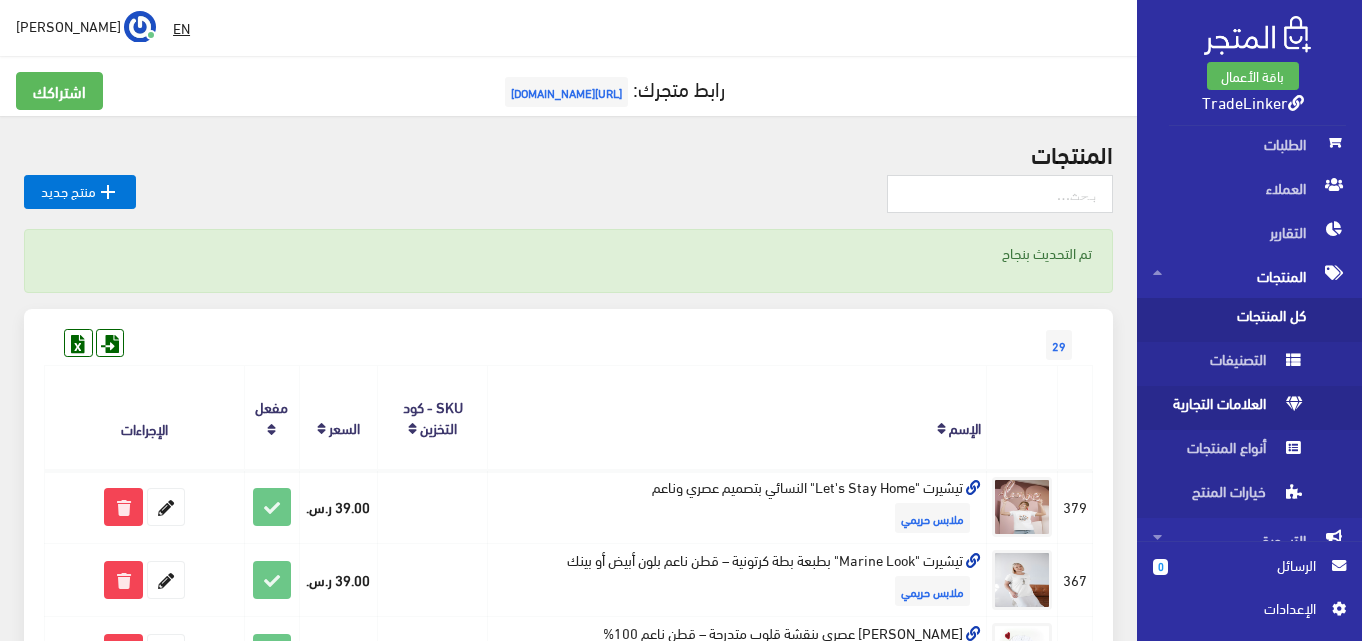 scroll, scrollTop: 125, scrollLeft: 0, axis: vertical 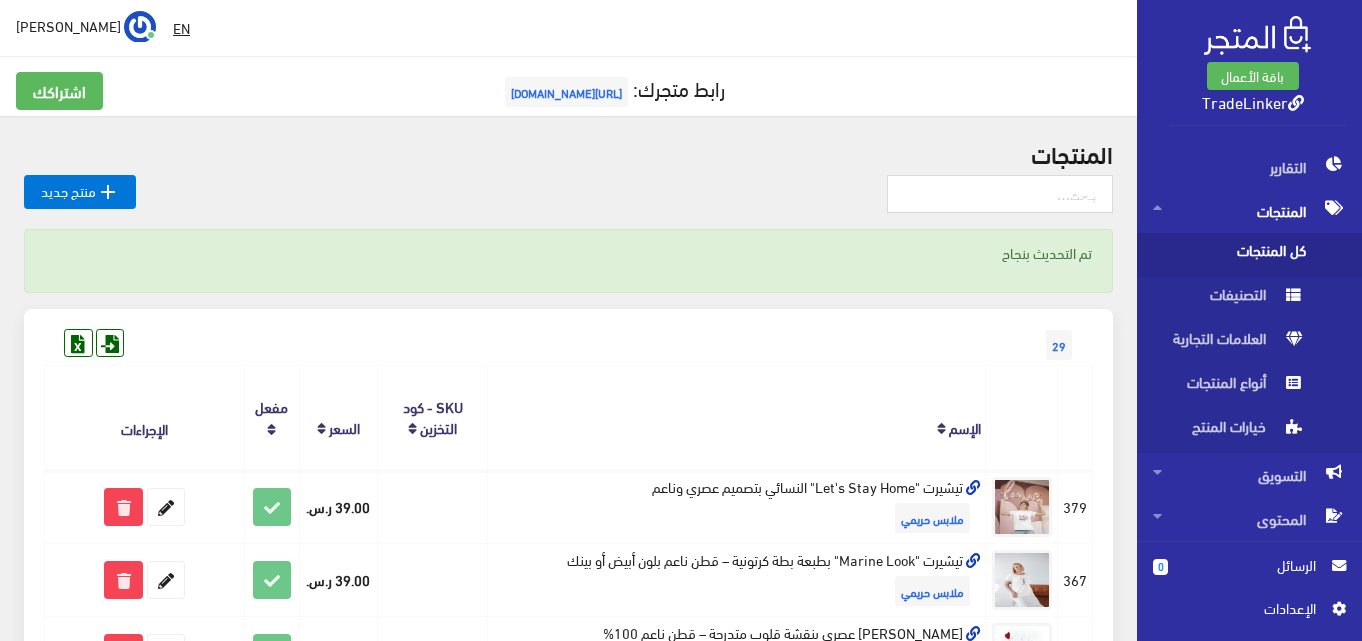 click on "اﻹعدادات" at bounding box center (1242, 608) 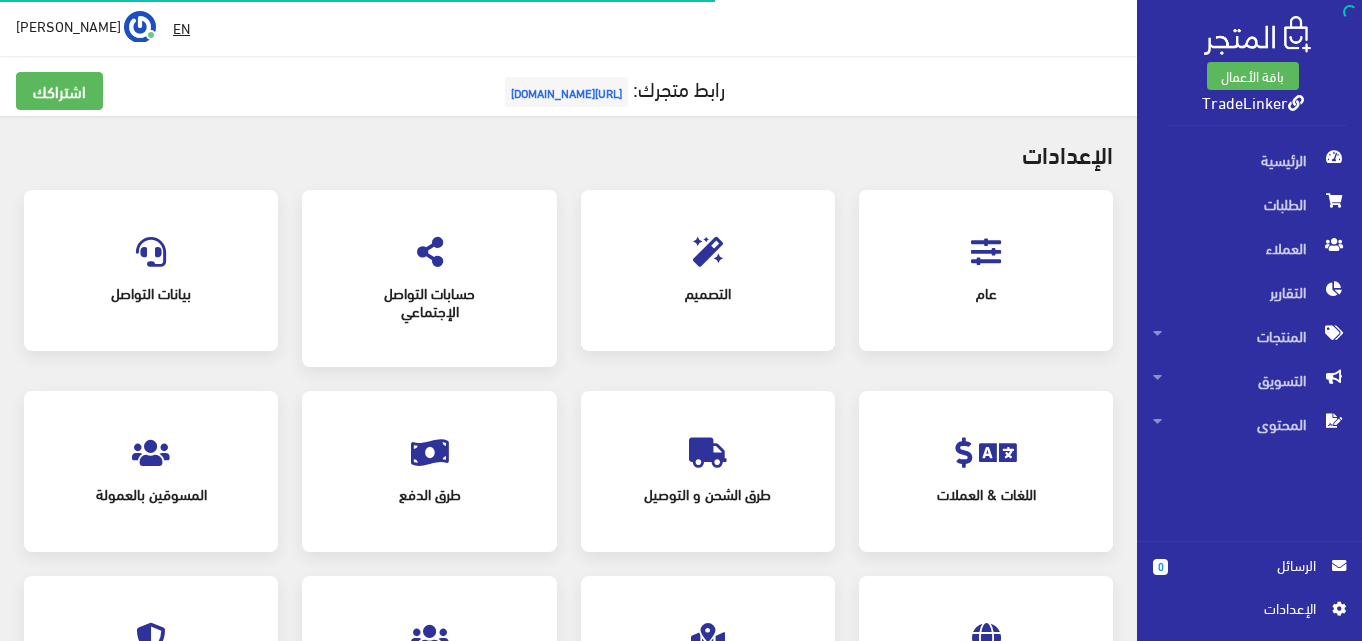 scroll, scrollTop: 0, scrollLeft: 0, axis: both 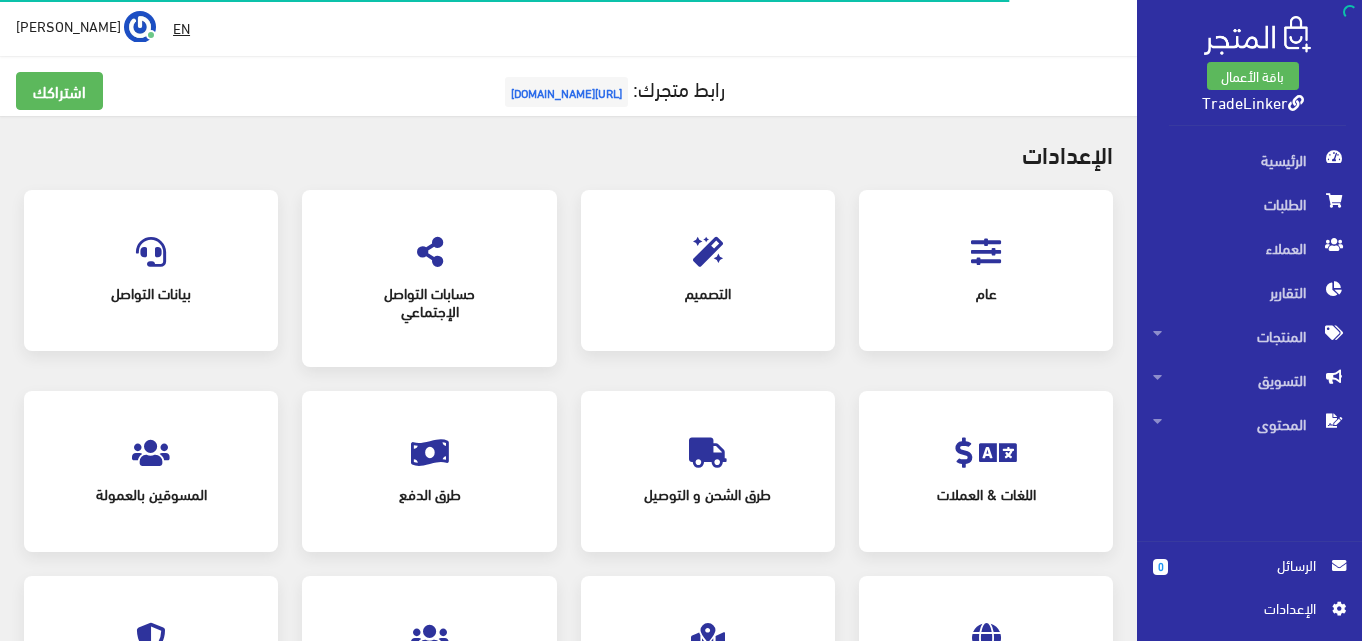 click at bounding box center (151, 449) 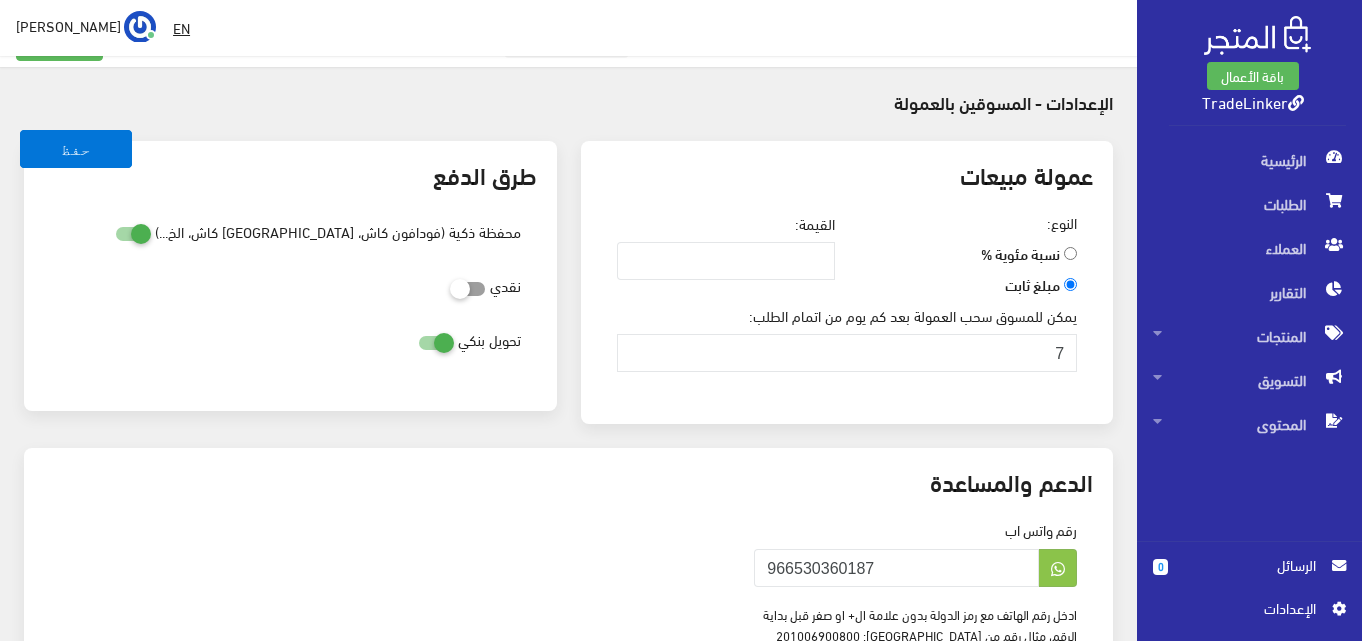 scroll, scrollTop: 0, scrollLeft: 0, axis: both 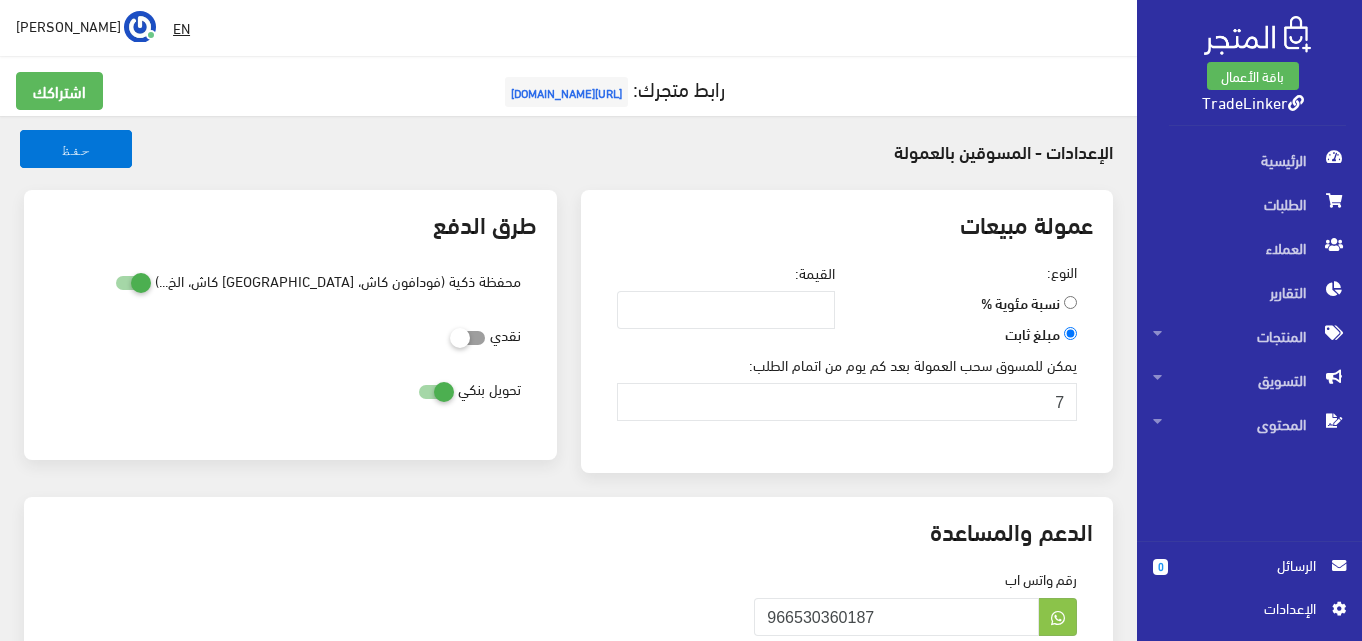 drag, startPoint x: 657, startPoint y: 111, endPoint x: 457, endPoint y: 93, distance: 200.80836 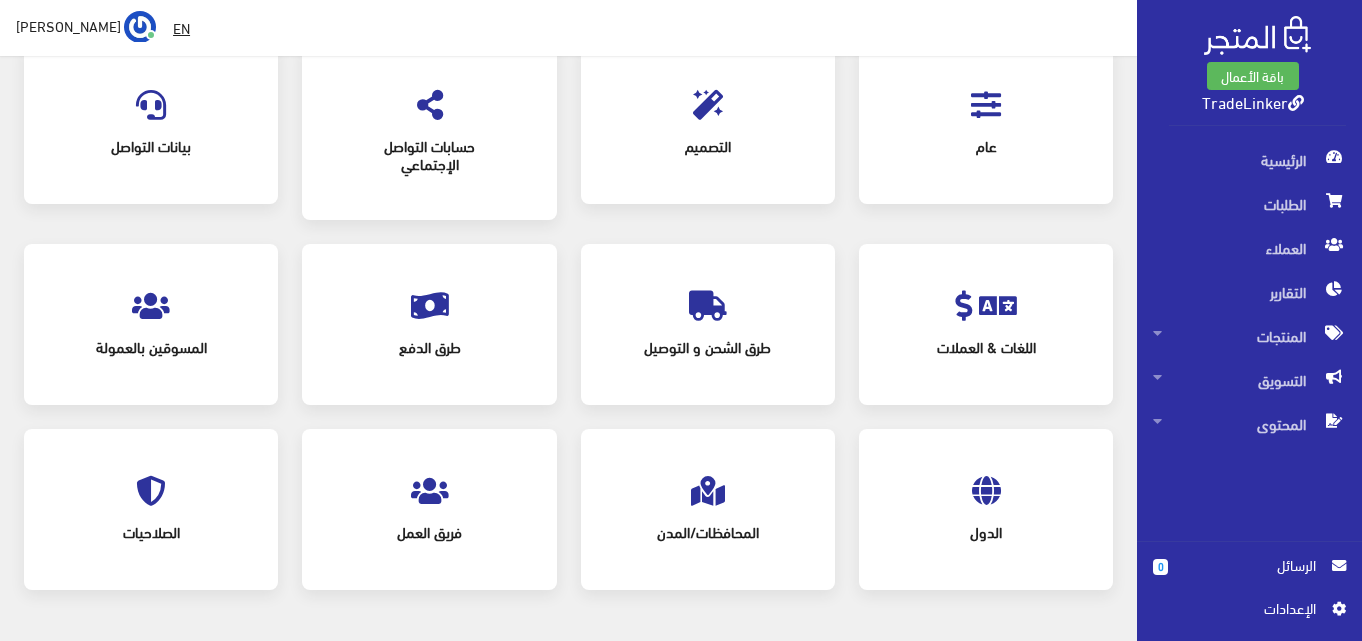 scroll, scrollTop: 100, scrollLeft: 0, axis: vertical 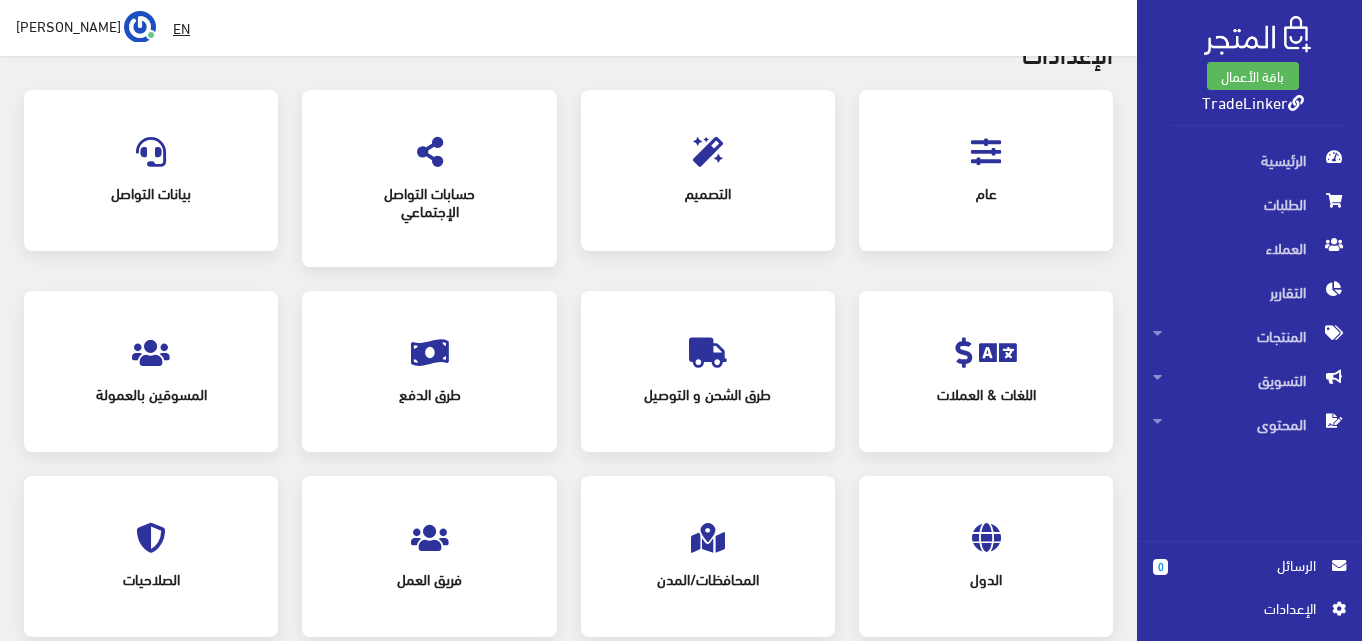 click on "المسوقين بالعمولة" at bounding box center [151, 394] 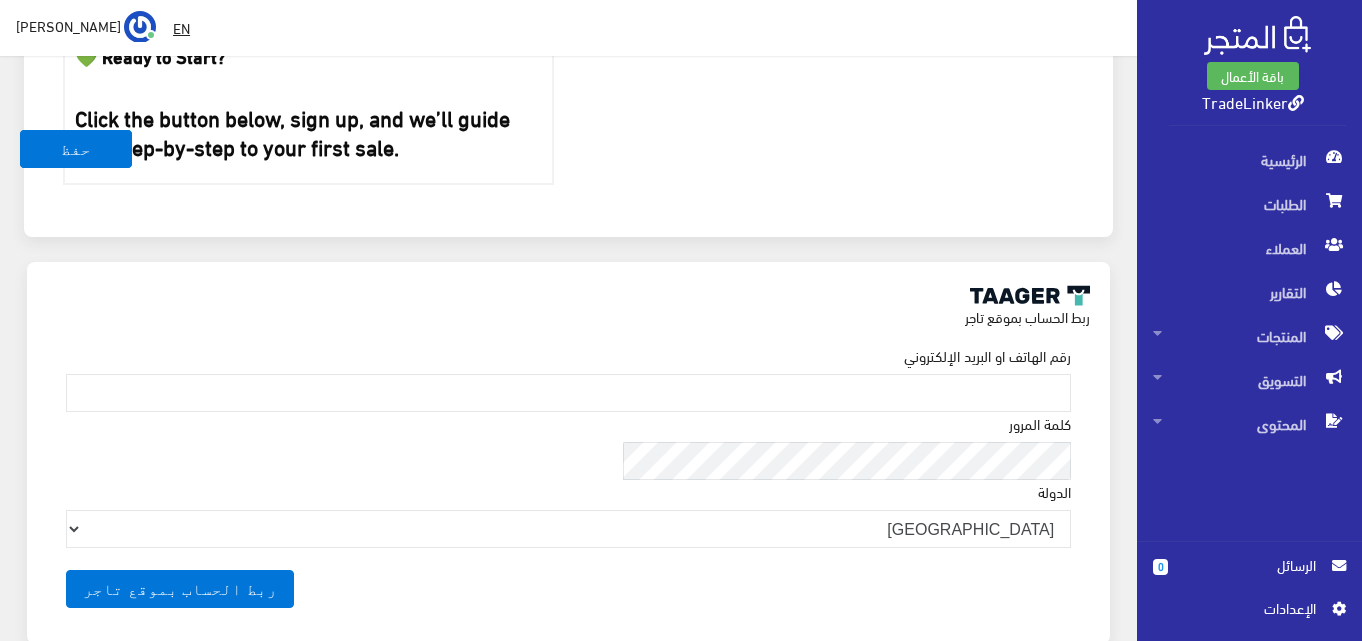 scroll, scrollTop: 3222, scrollLeft: 0, axis: vertical 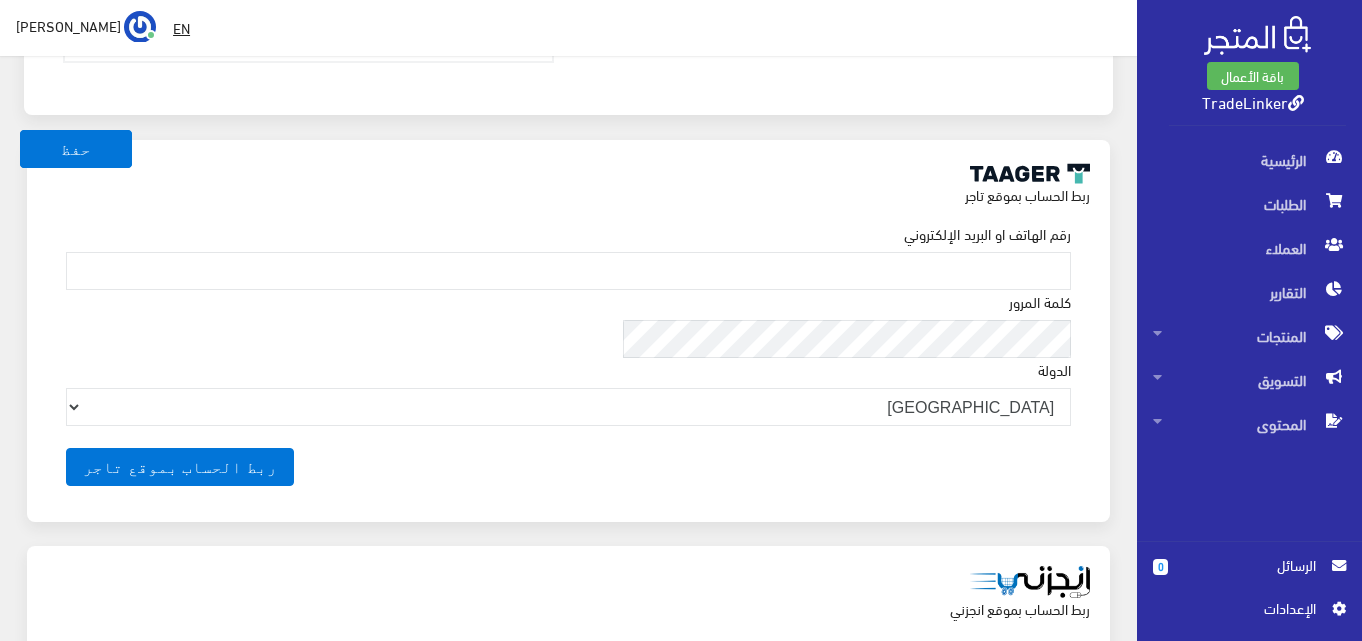 click on "اﻹعدادات" at bounding box center [1242, 608] 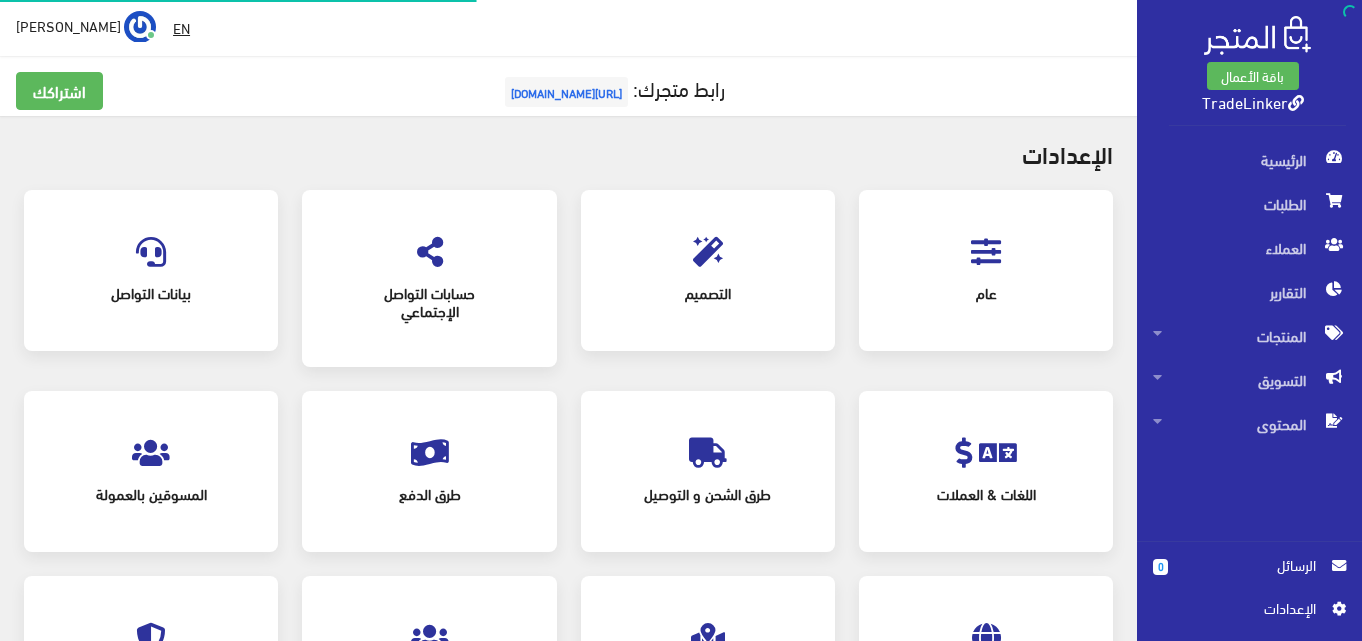 scroll, scrollTop: 0, scrollLeft: 0, axis: both 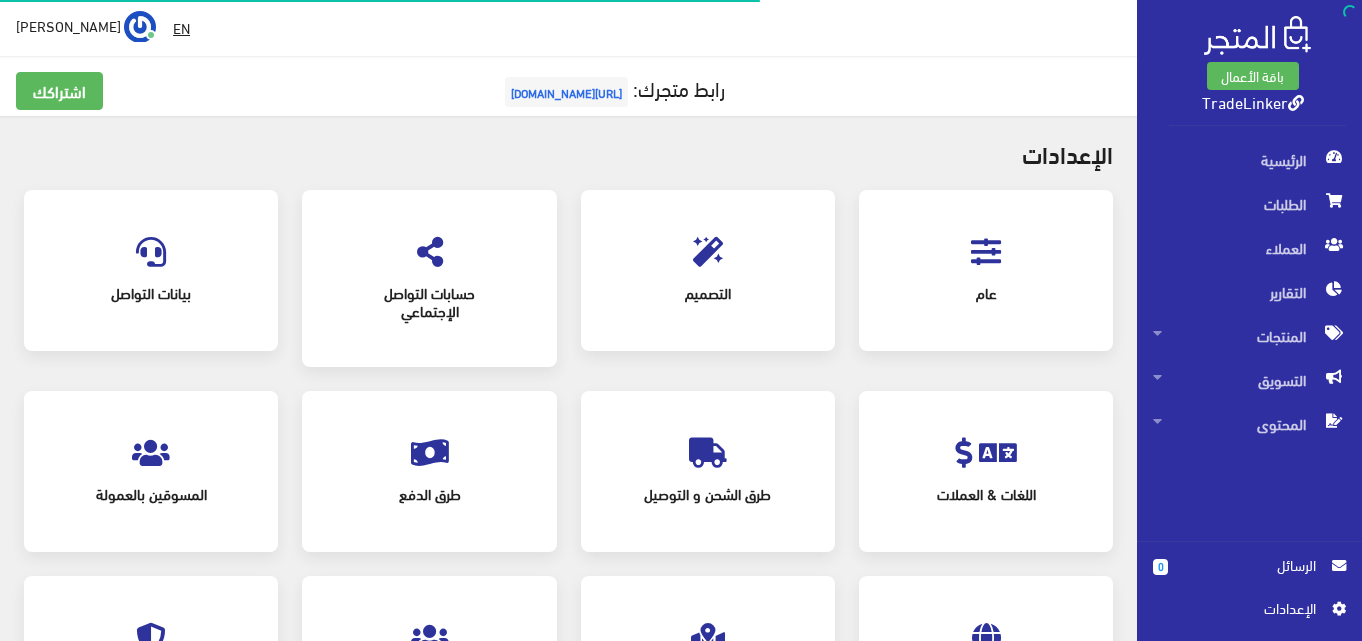 click on "عام" at bounding box center (986, 293) 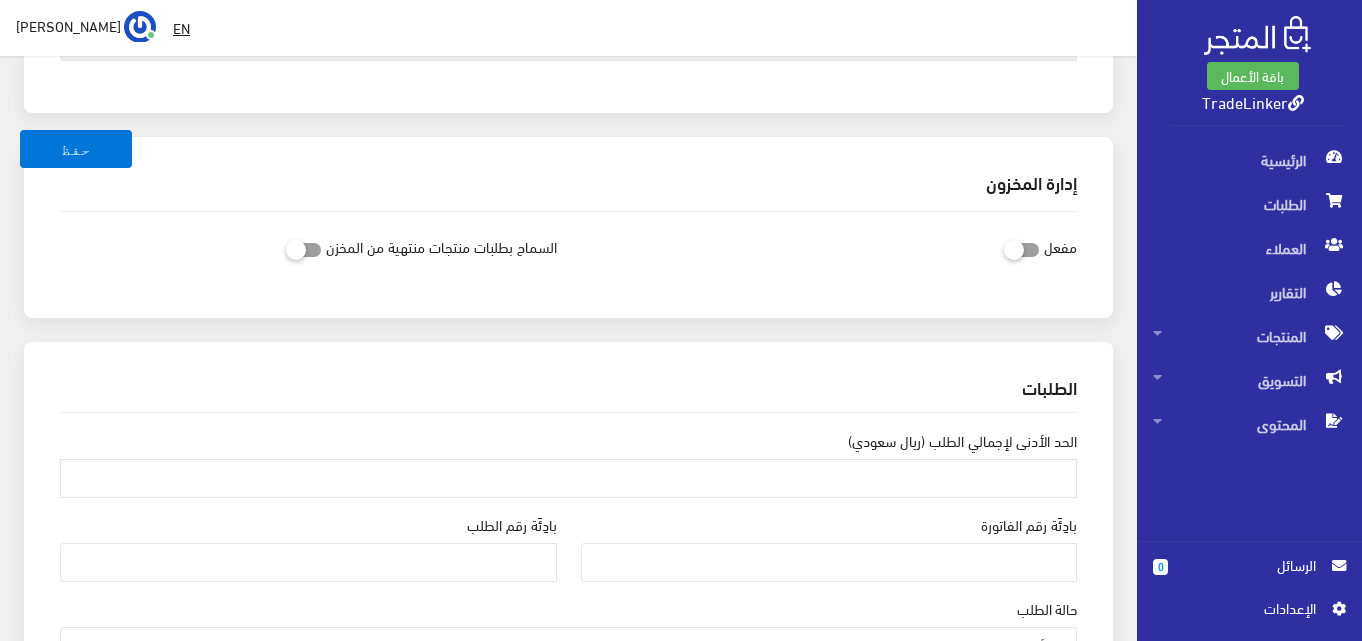 scroll, scrollTop: 1300, scrollLeft: 0, axis: vertical 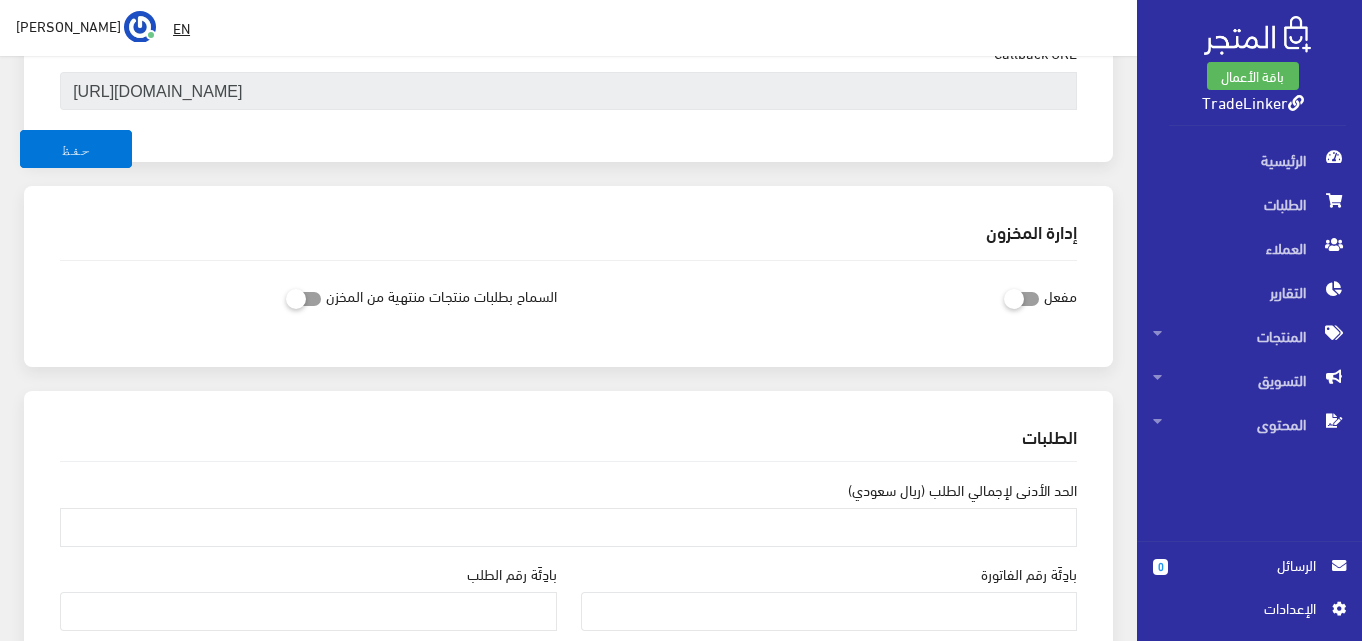 click at bounding box center (286, 298) 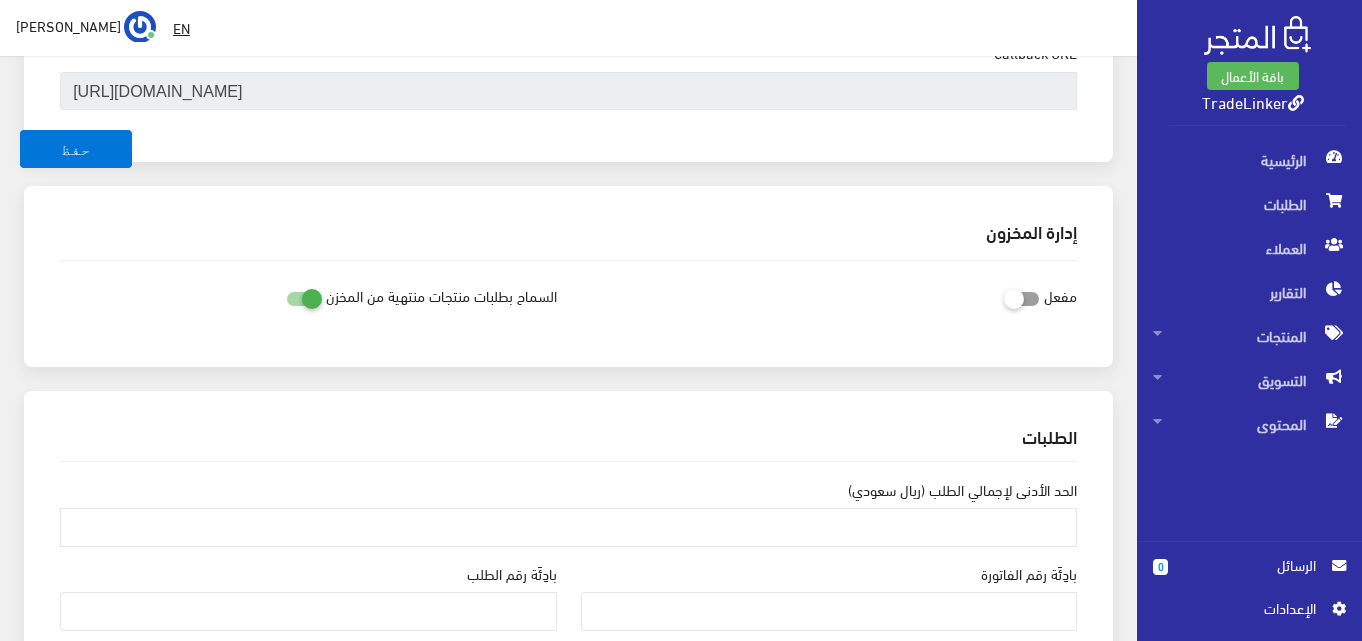 click at bounding box center (286, 298) 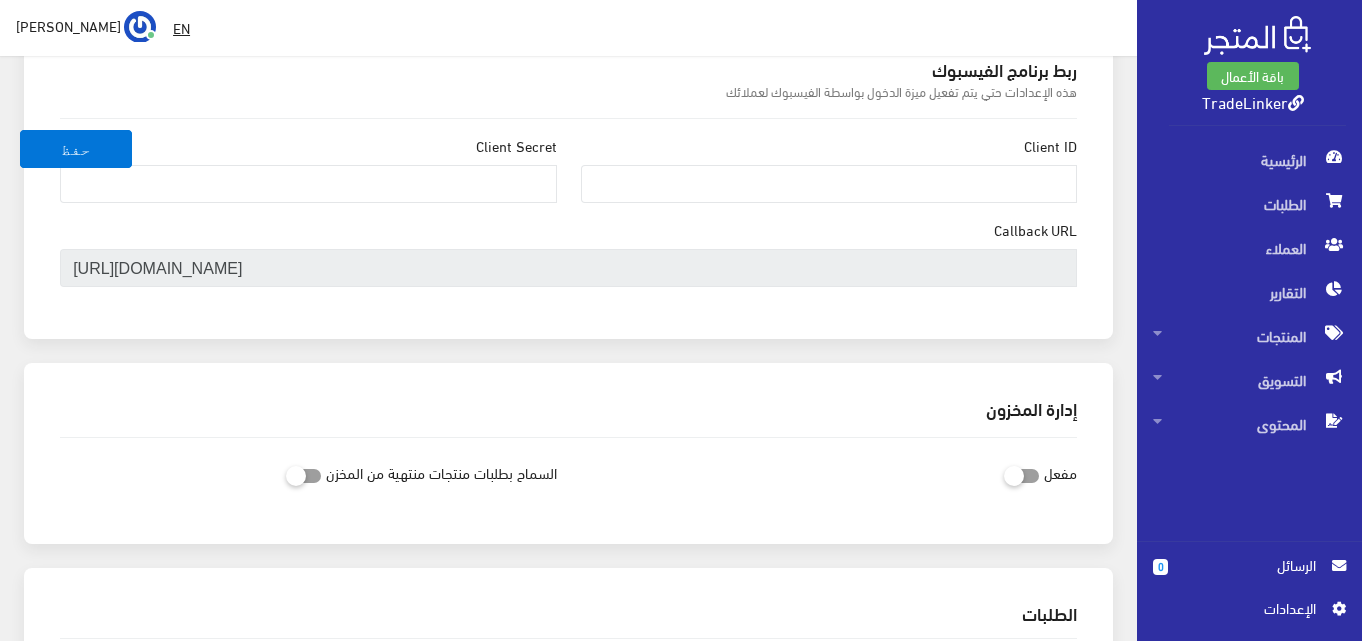 scroll, scrollTop: 1300, scrollLeft: 0, axis: vertical 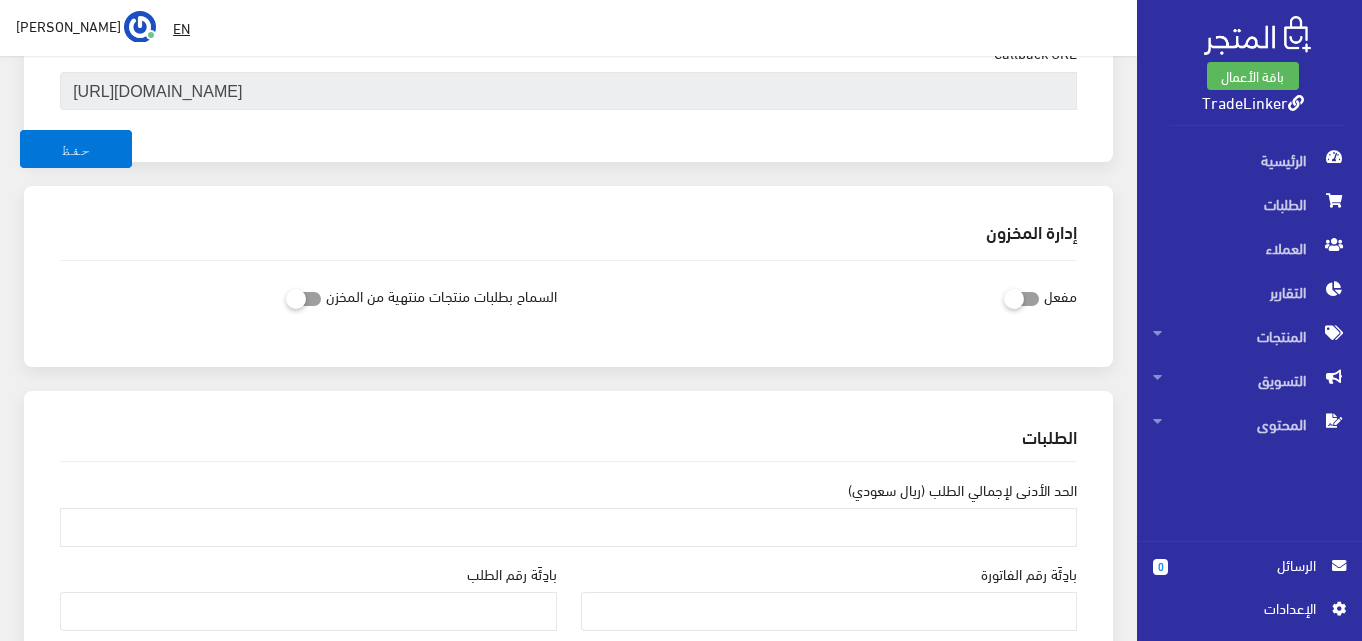 click at bounding box center [1004, 298] 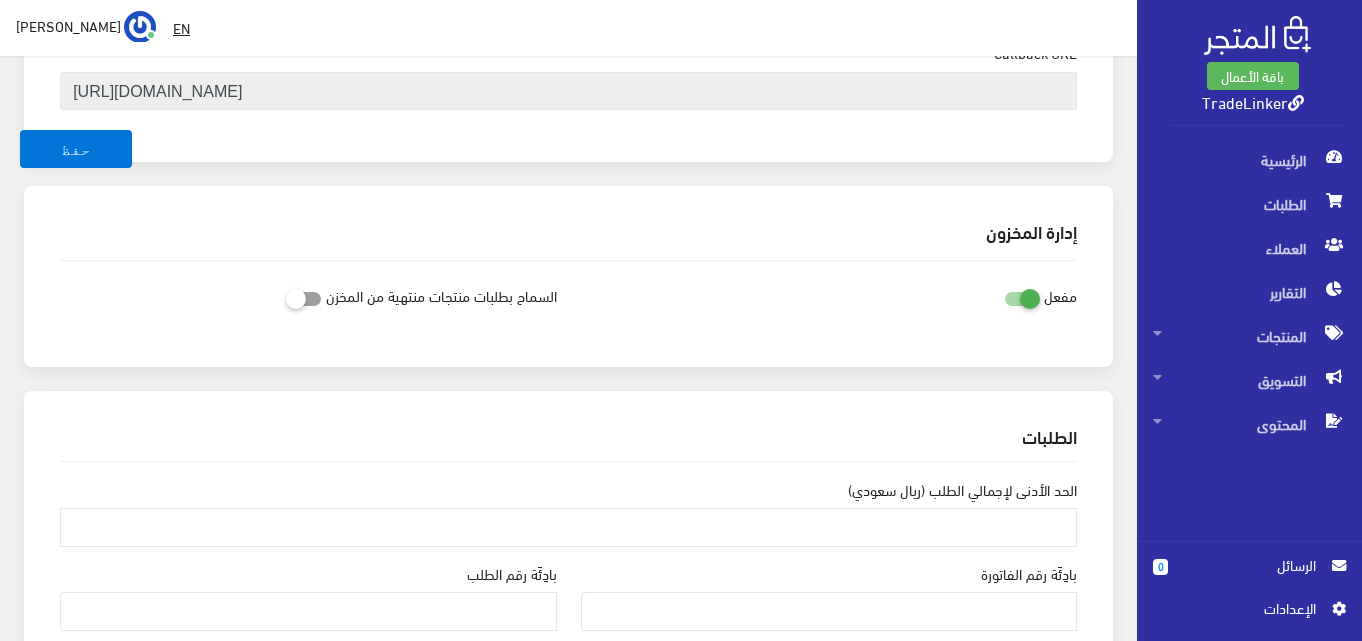 click at bounding box center (1004, 298) 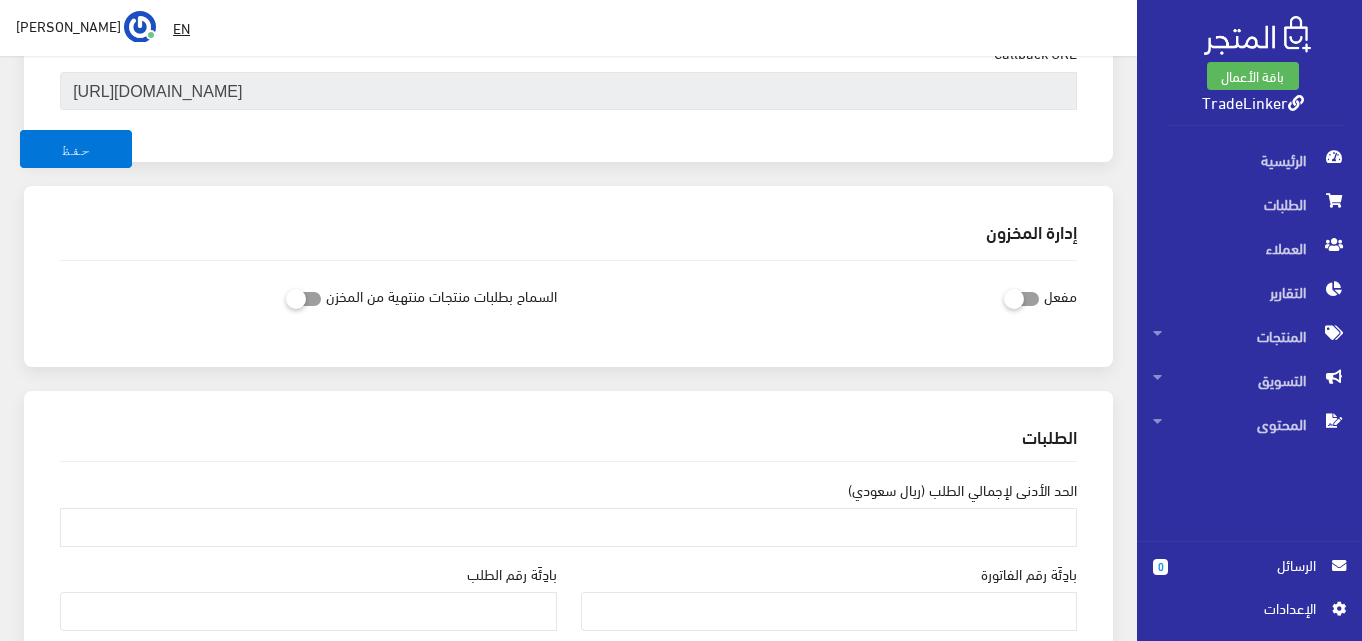 click on "السماح بطلبات منتجات منتهية من المخزن" at bounding box center [441, 296] 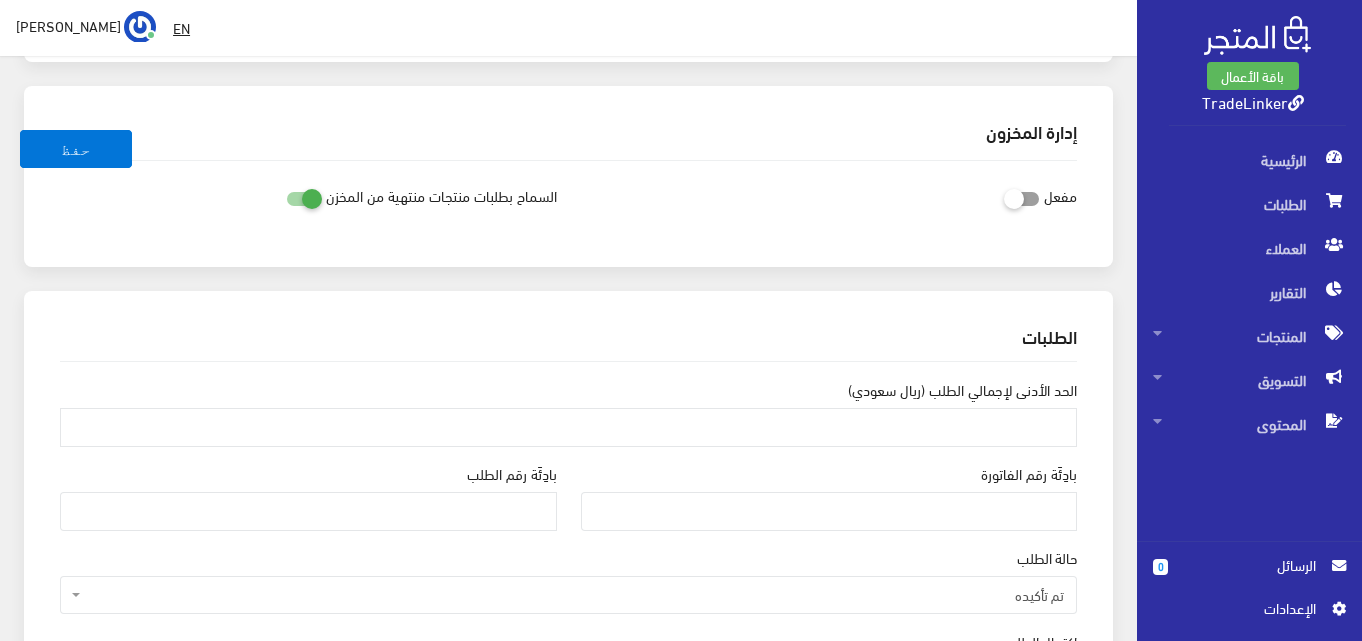 click at bounding box center (286, 198) 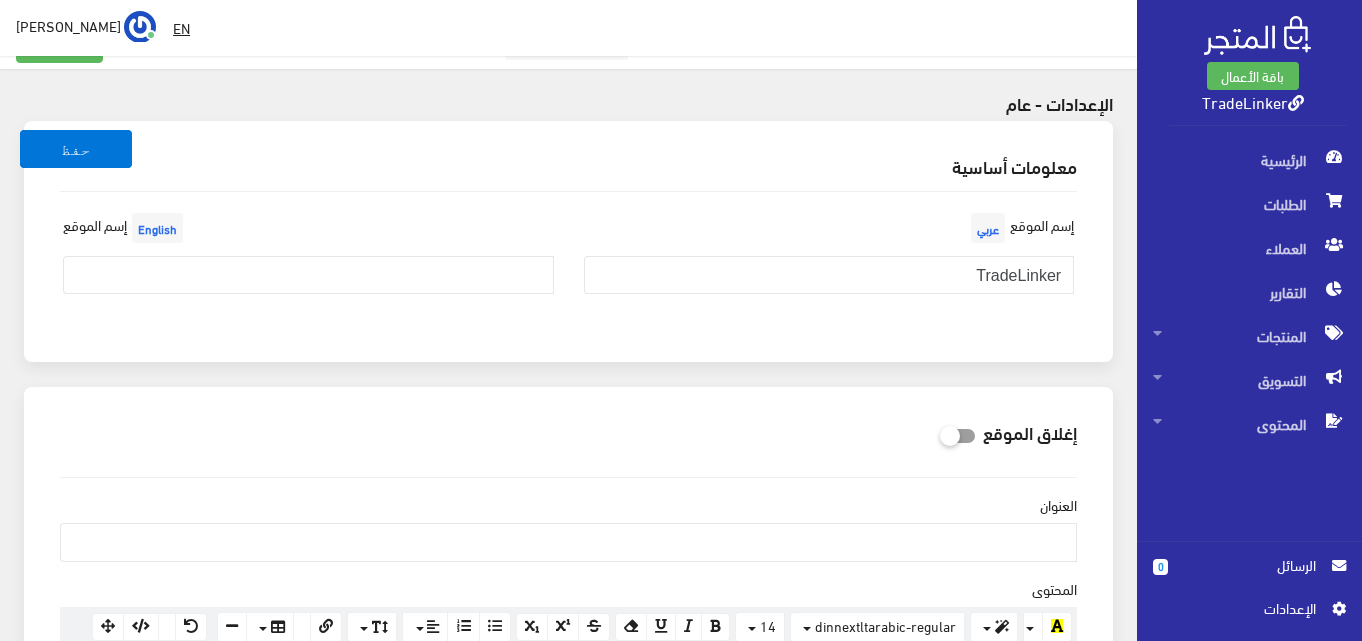 scroll, scrollTop: 0, scrollLeft: 0, axis: both 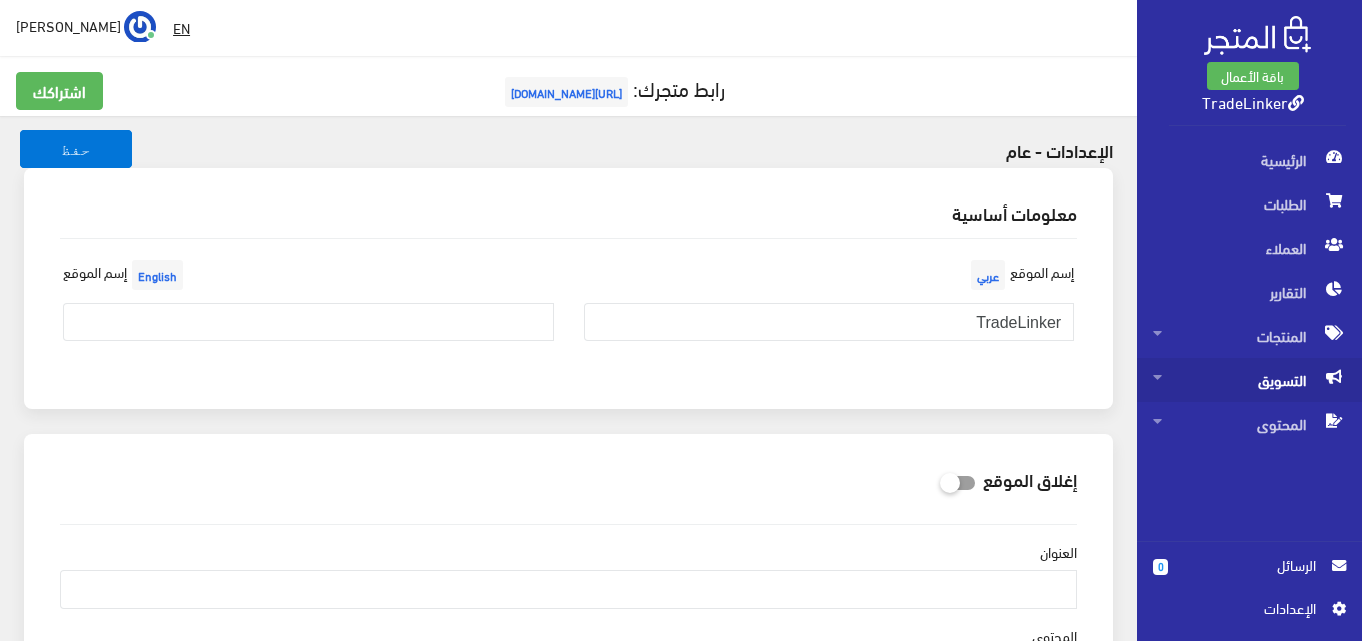 click on "التسويق" at bounding box center [1249, 380] 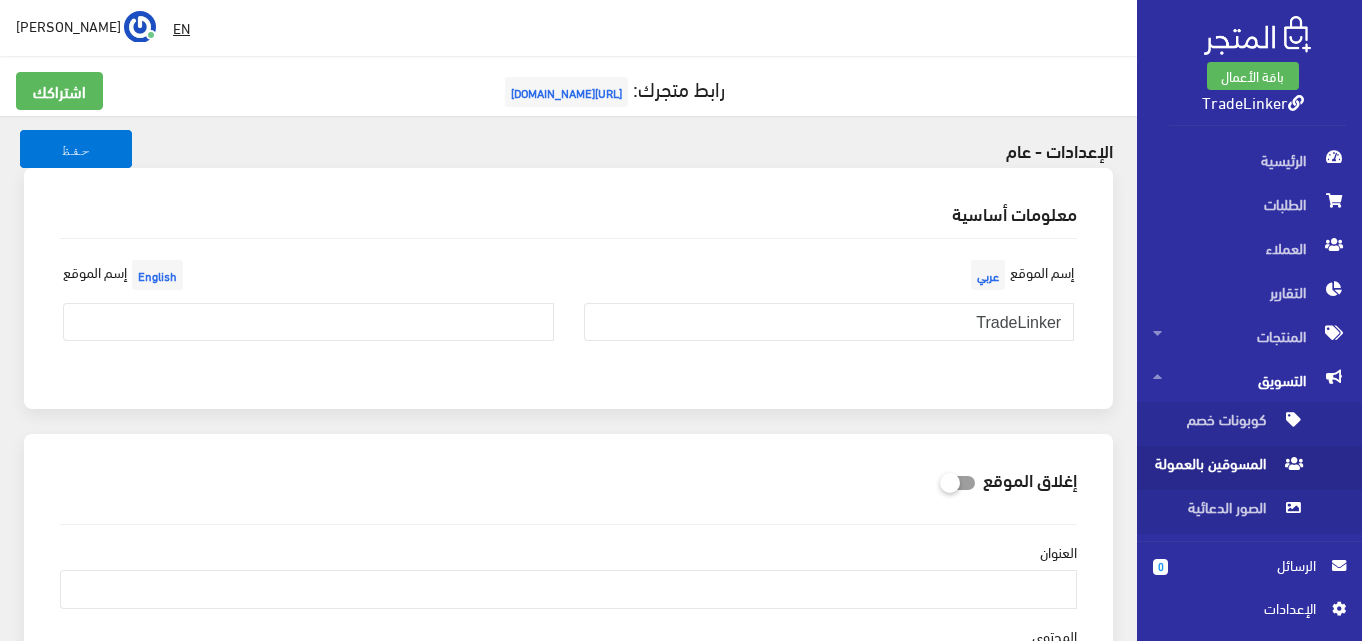 click on "المسوقين بالعمولة" at bounding box center [1229, 468] 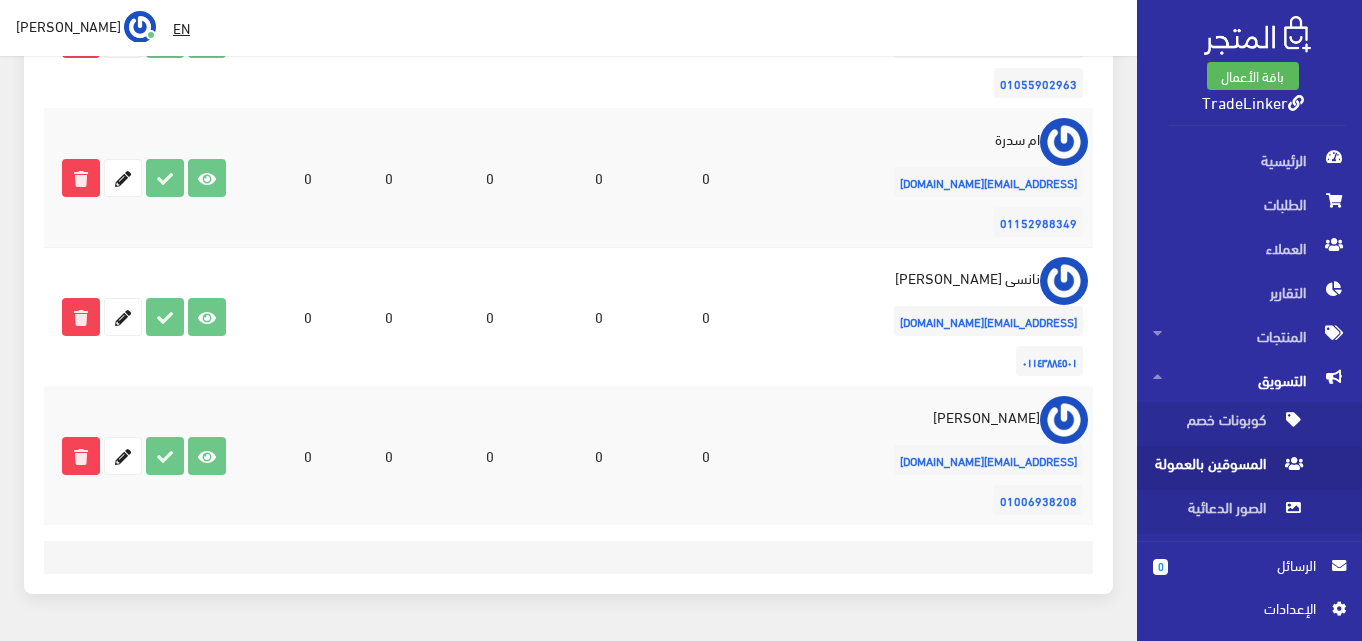 scroll, scrollTop: 2728, scrollLeft: 0, axis: vertical 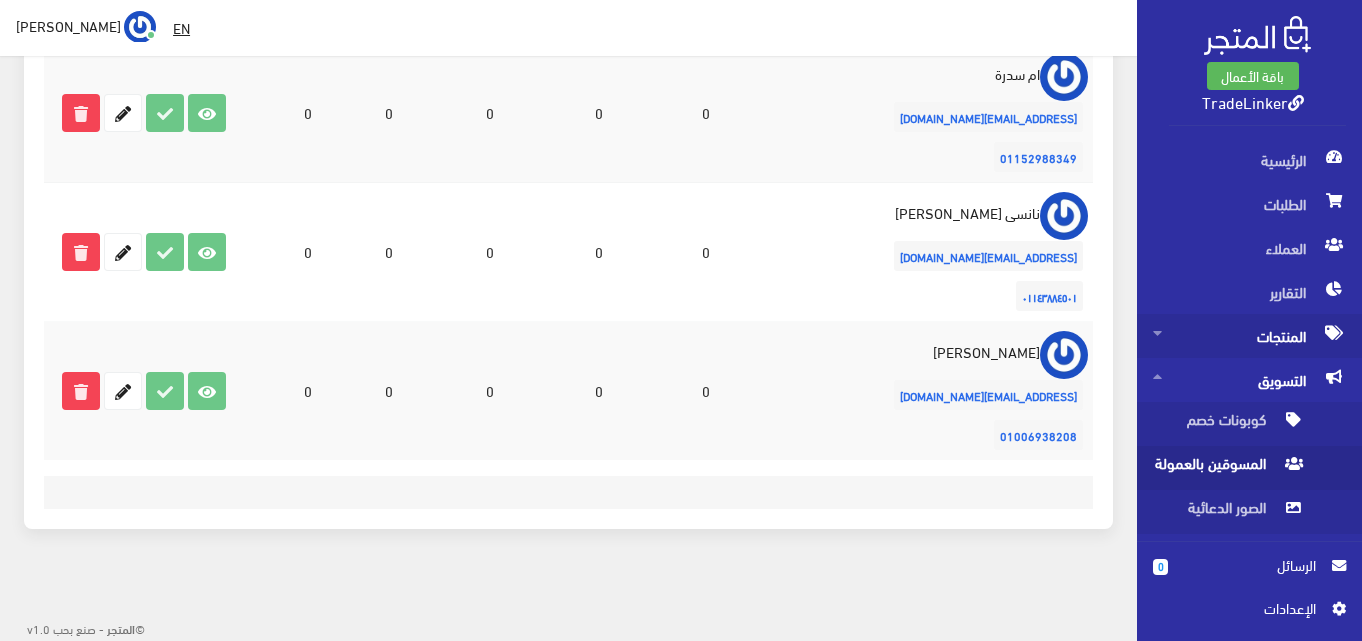 click on "المنتجات" at bounding box center (1249, 336) 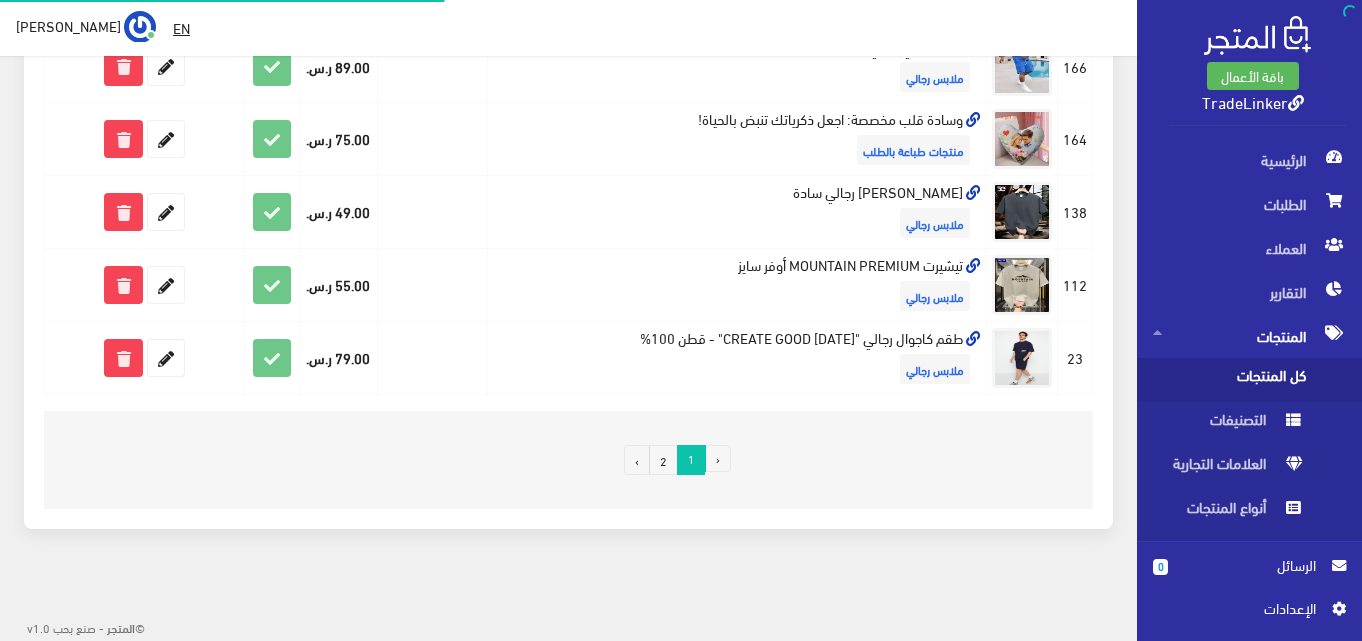 scroll, scrollTop: 0, scrollLeft: 0, axis: both 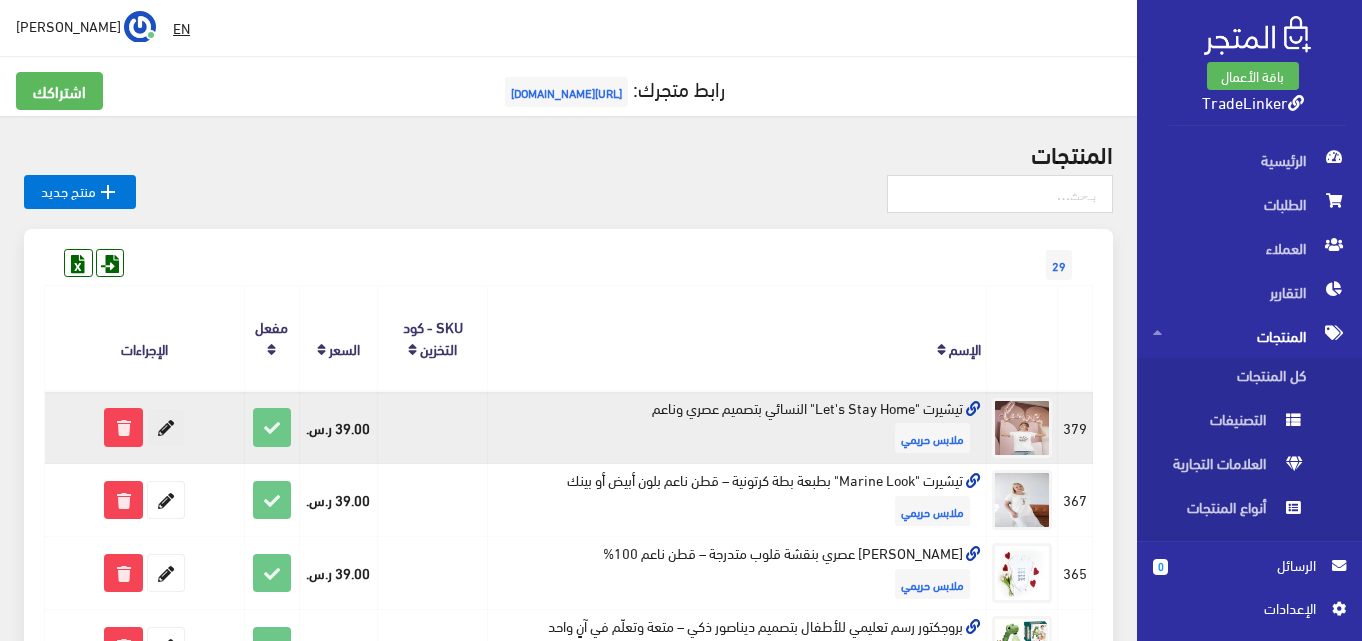 click at bounding box center (166, 427) 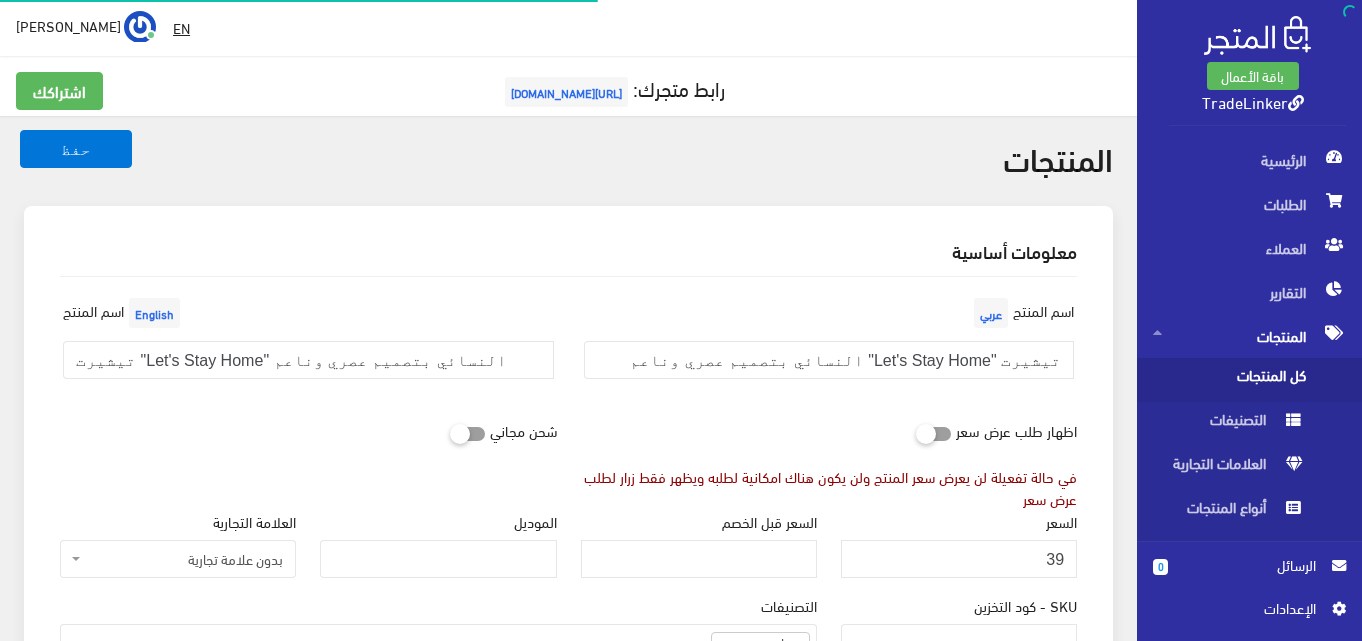 select on "5" 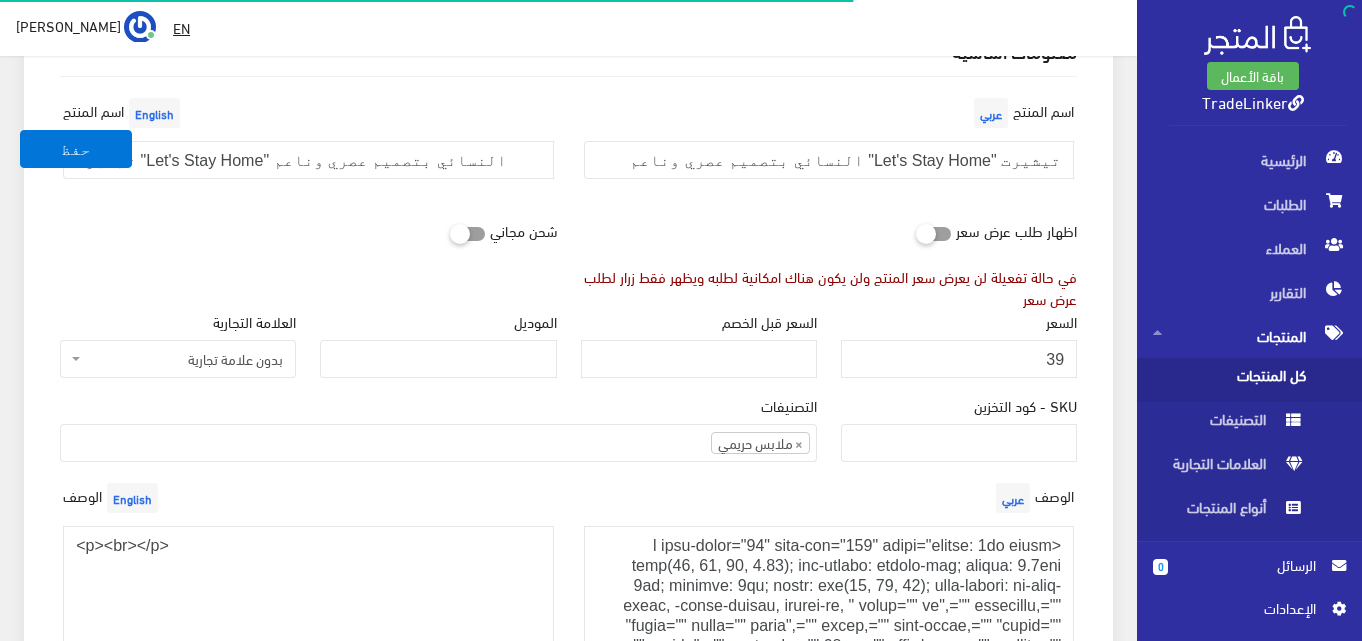 scroll, scrollTop: 200, scrollLeft: 0, axis: vertical 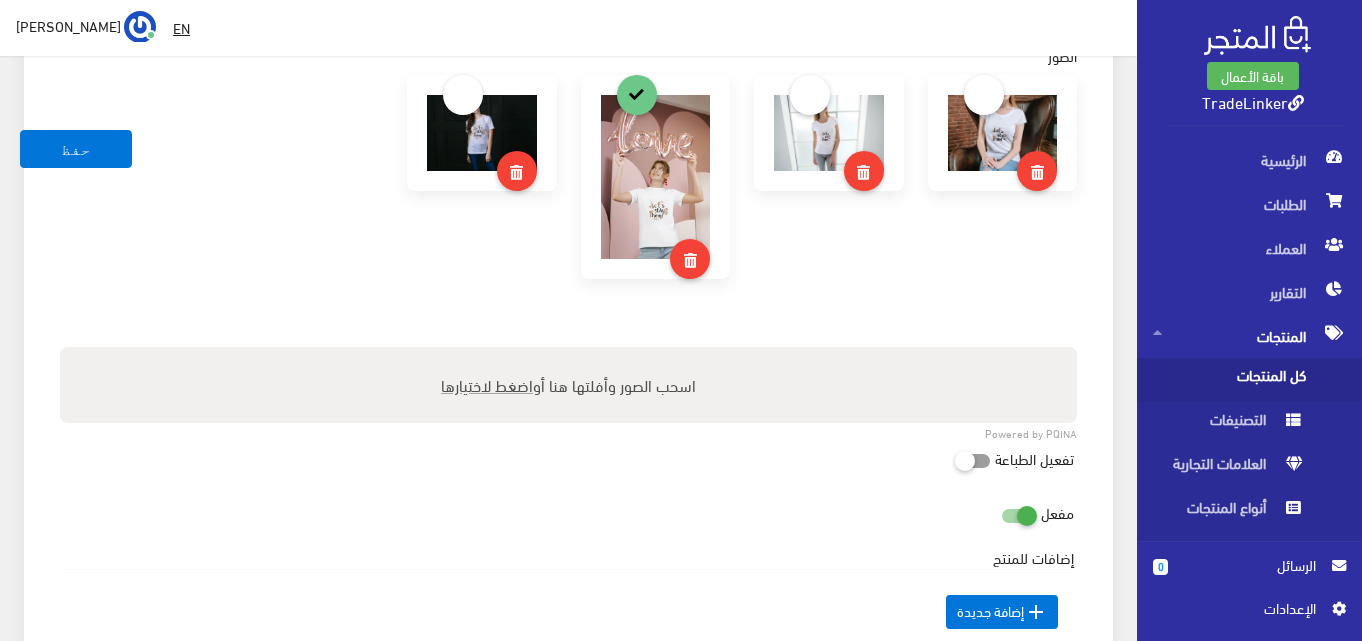 click on "اﻹعدادات" at bounding box center [1242, 608] 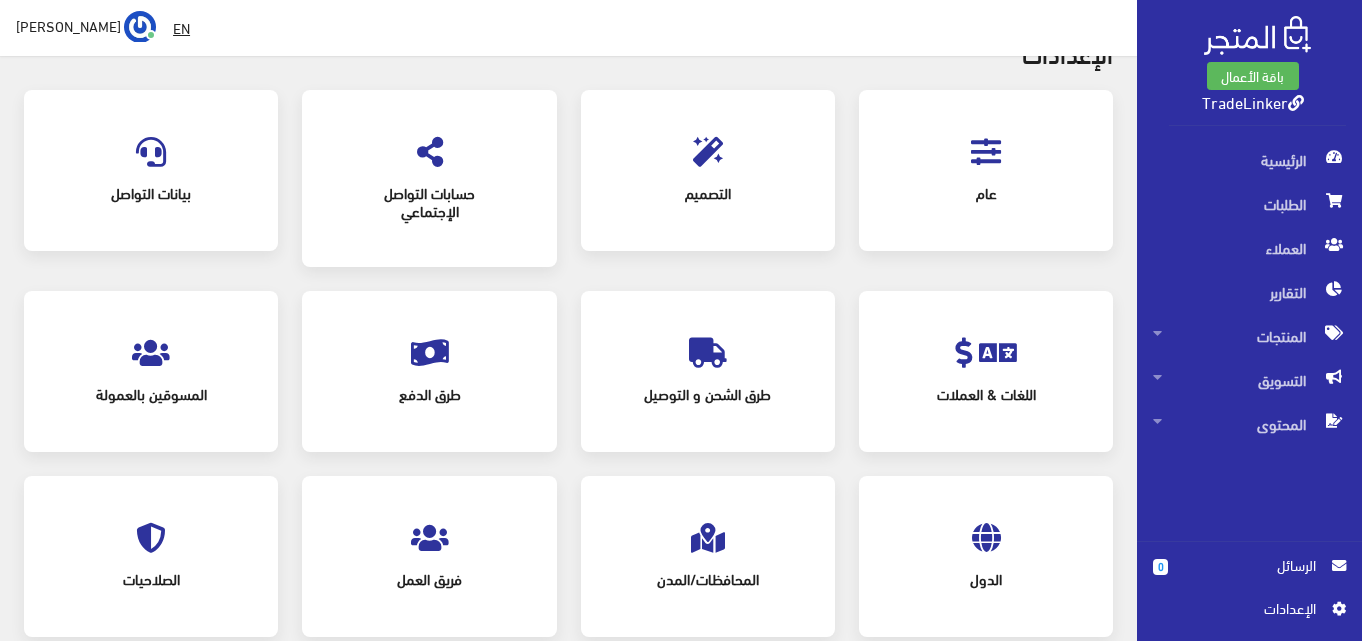 scroll, scrollTop: 200, scrollLeft: 0, axis: vertical 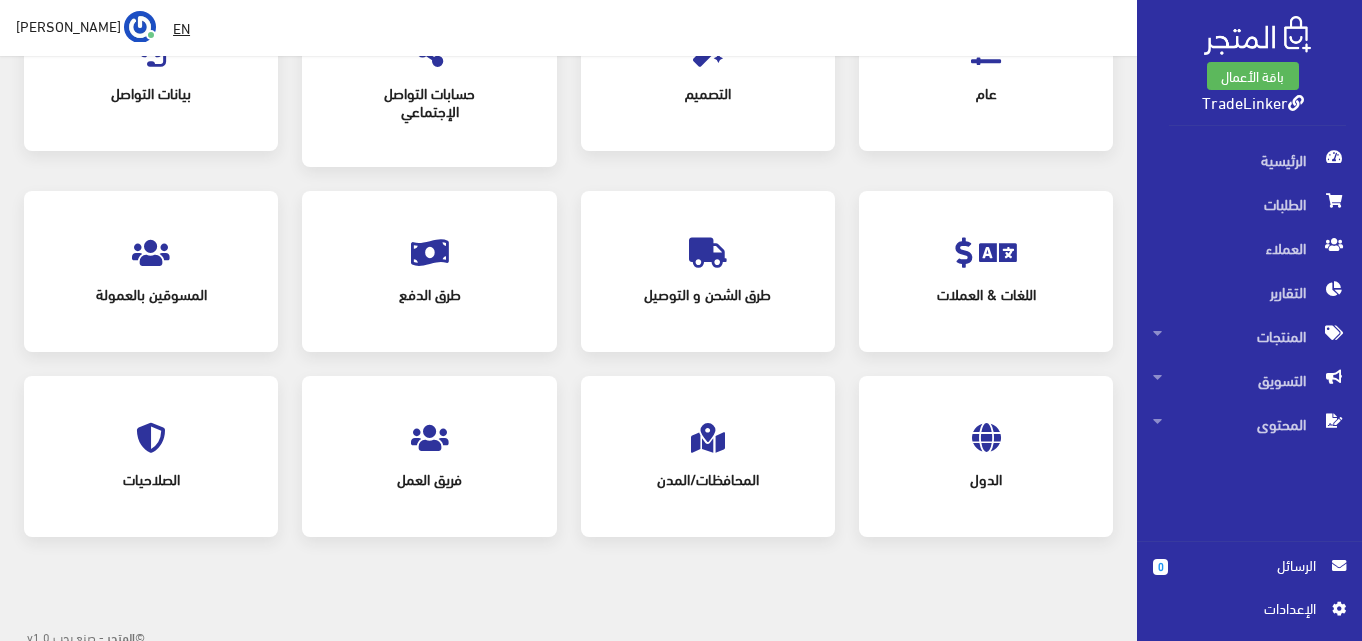 click on "المسوقين بالعمولة" at bounding box center (151, 294) 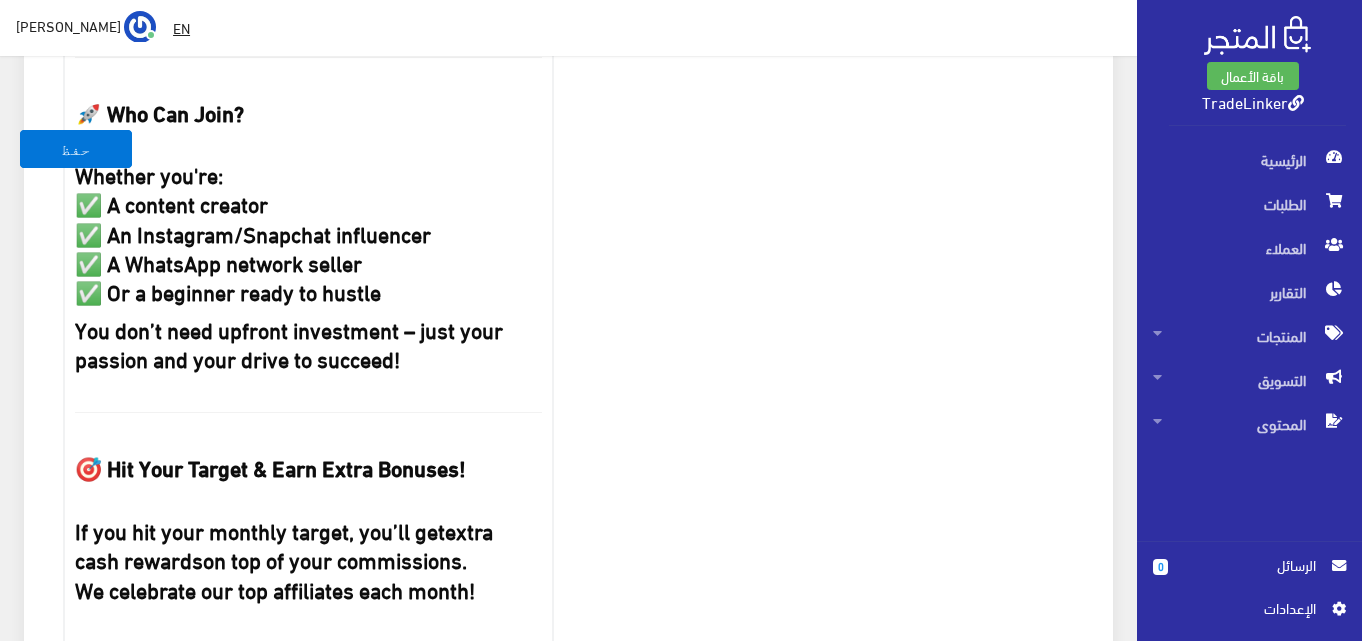 scroll, scrollTop: 2422, scrollLeft: 0, axis: vertical 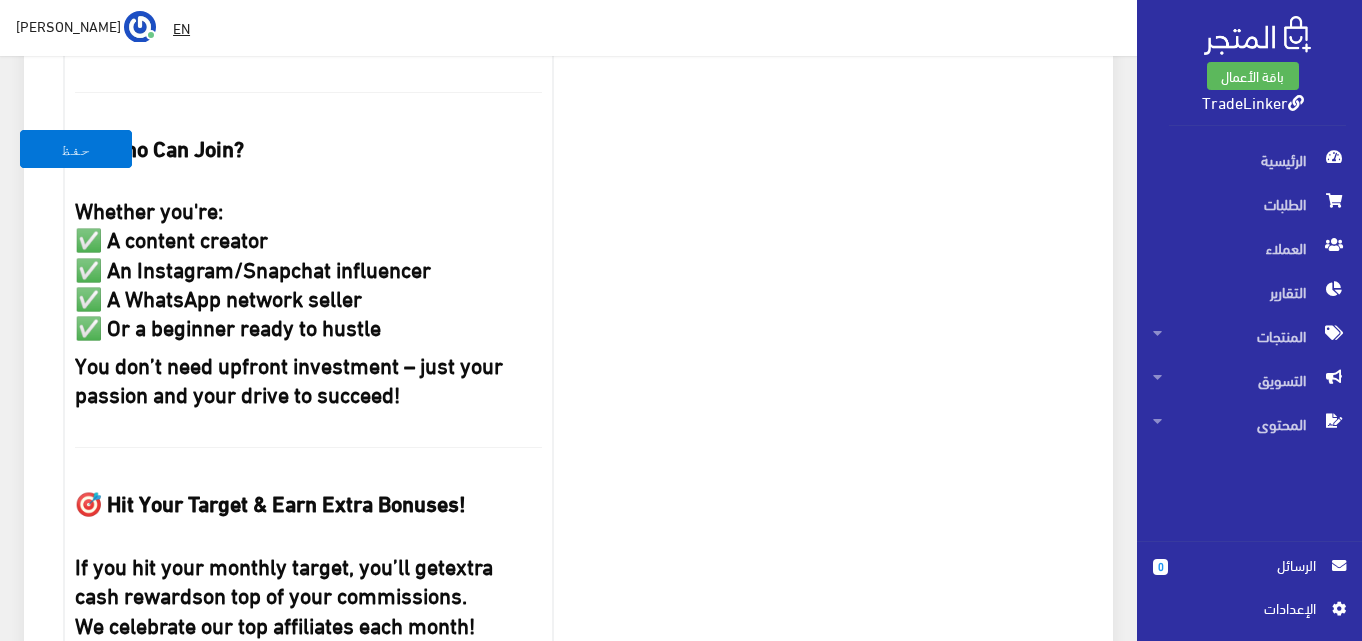 click on "اﻹعدادات" at bounding box center (1242, 608) 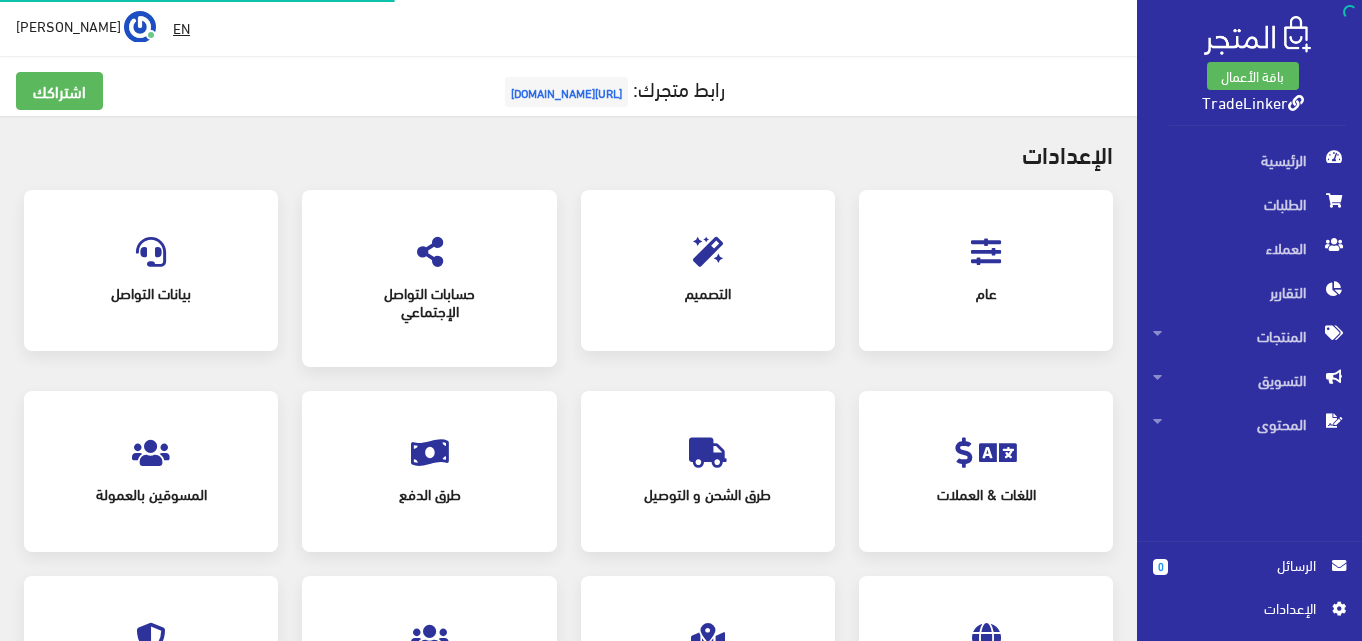 scroll, scrollTop: 0, scrollLeft: 0, axis: both 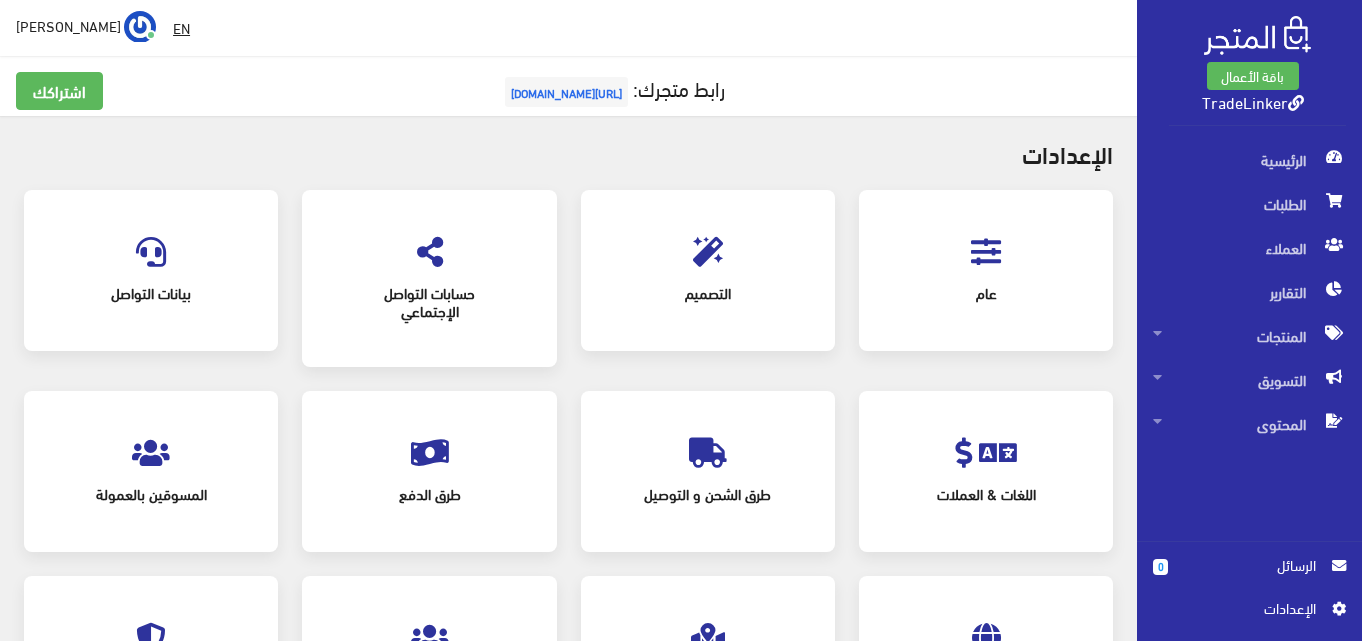 click on "طرق الشحن و التوصيل" at bounding box center (708, 494) 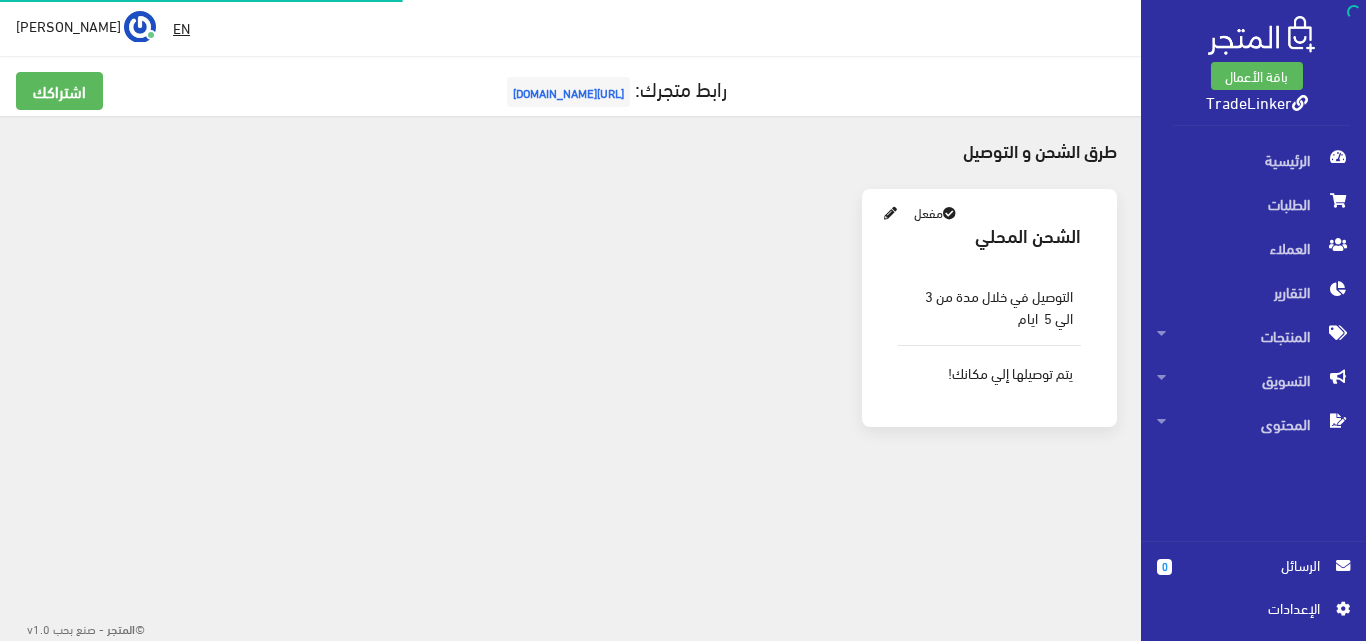 scroll, scrollTop: 0, scrollLeft: 0, axis: both 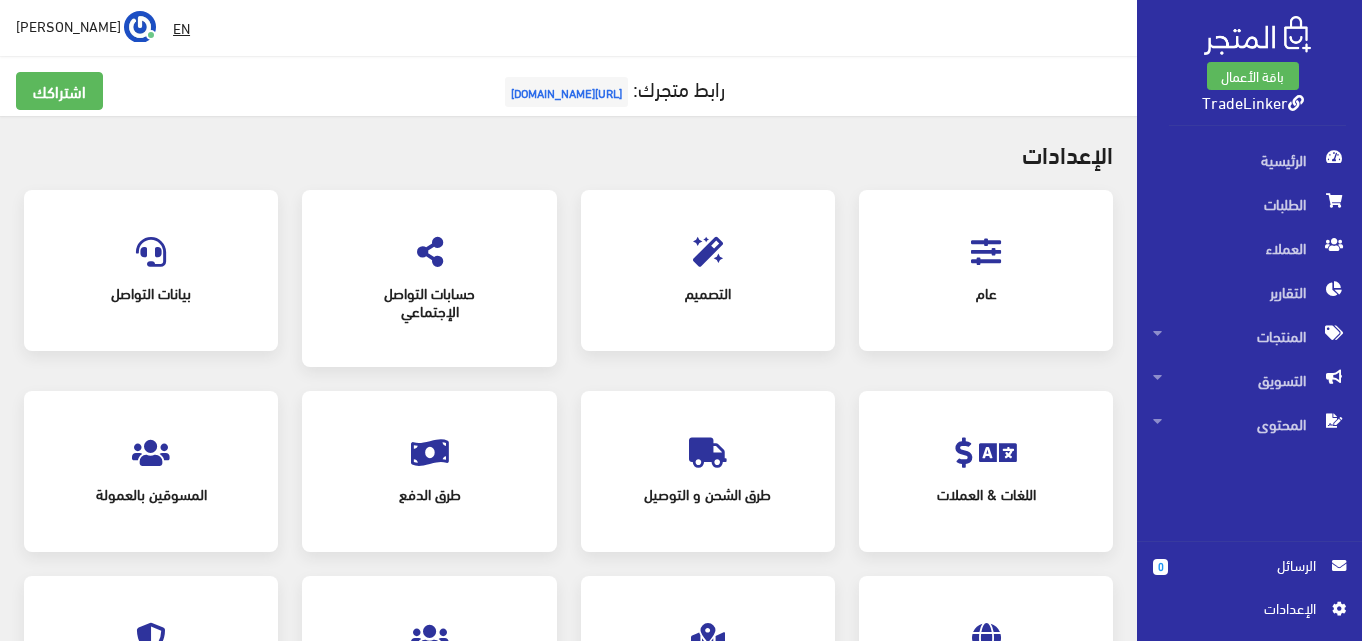 click at bounding box center [986, 252] 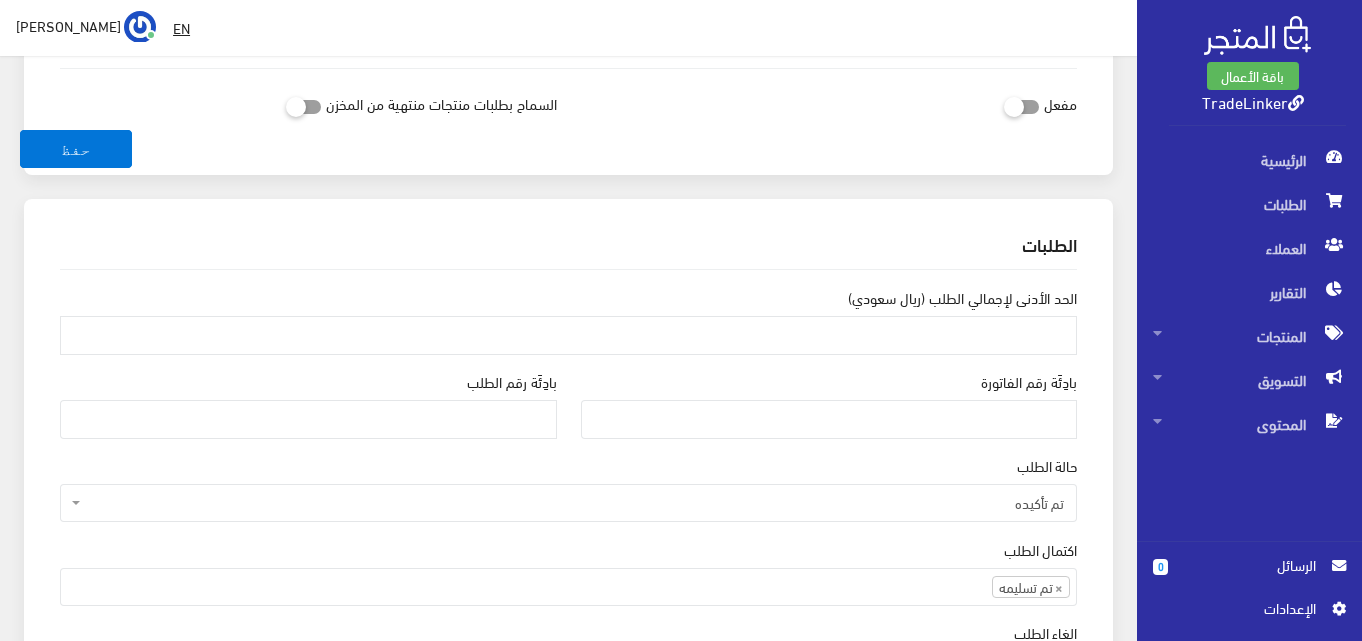 scroll, scrollTop: 1500, scrollLeft: 0, axis: vertical 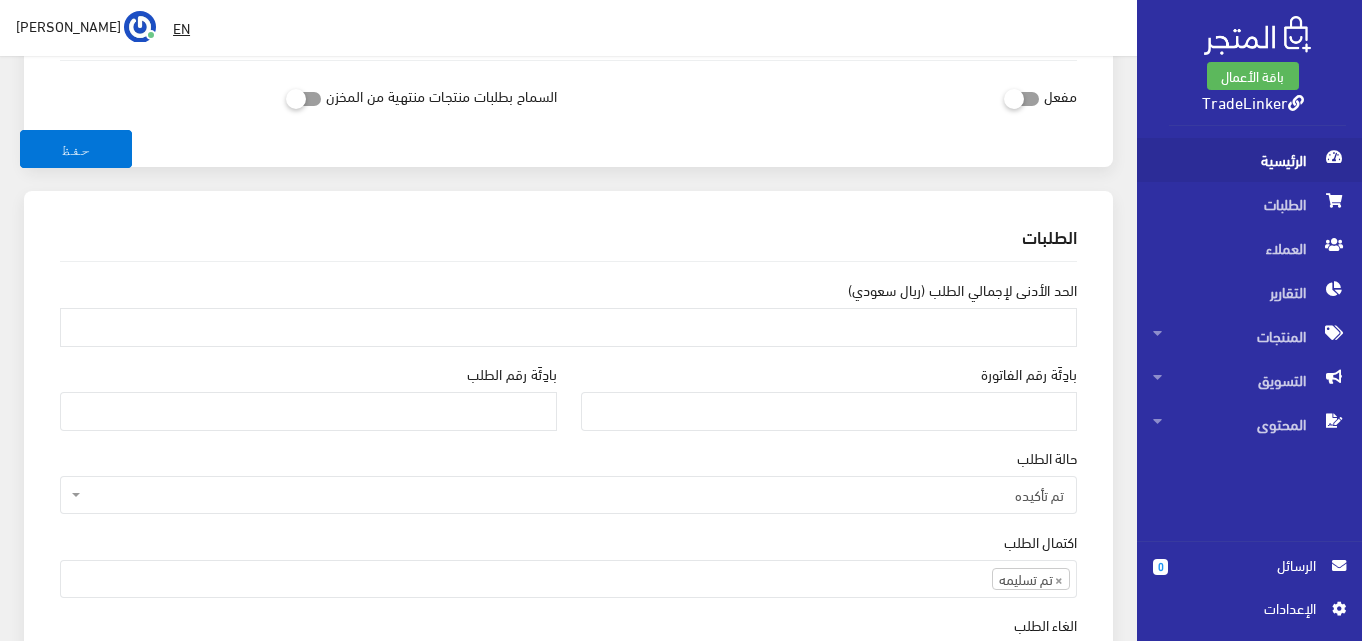 click on "الرئيسية" at bounding box center [1249, 160] 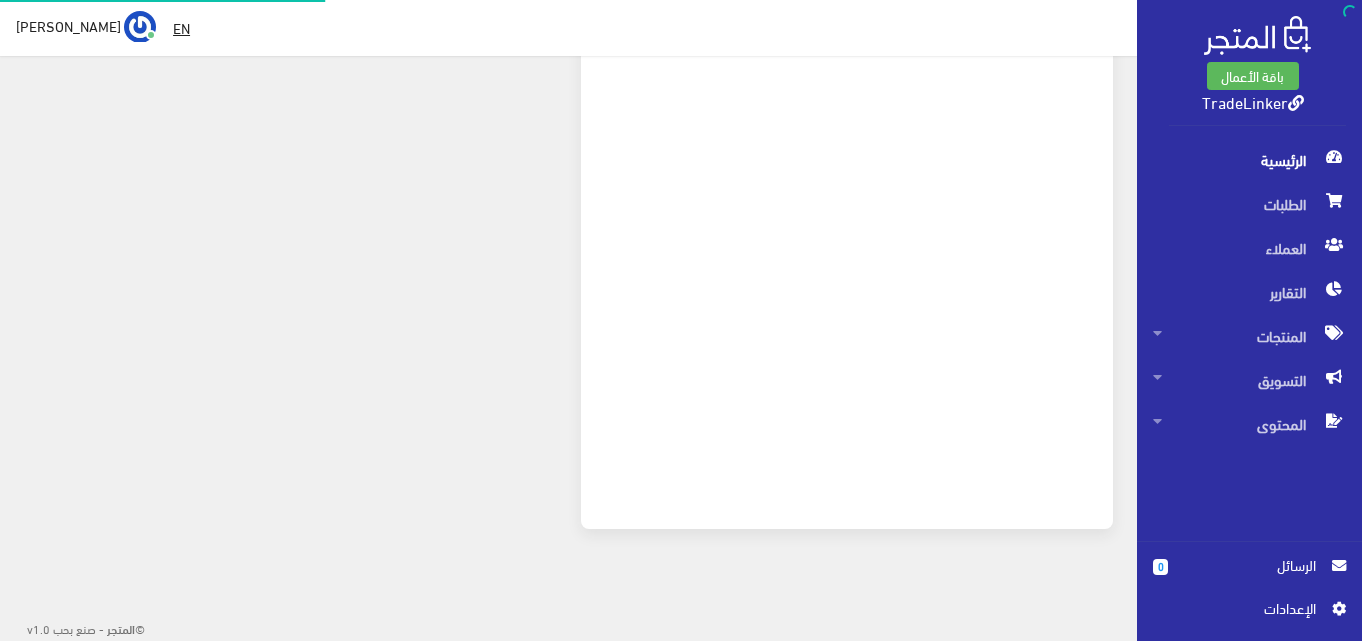scroll, scrollTop: 0, scrollLeft: 0, axis: both 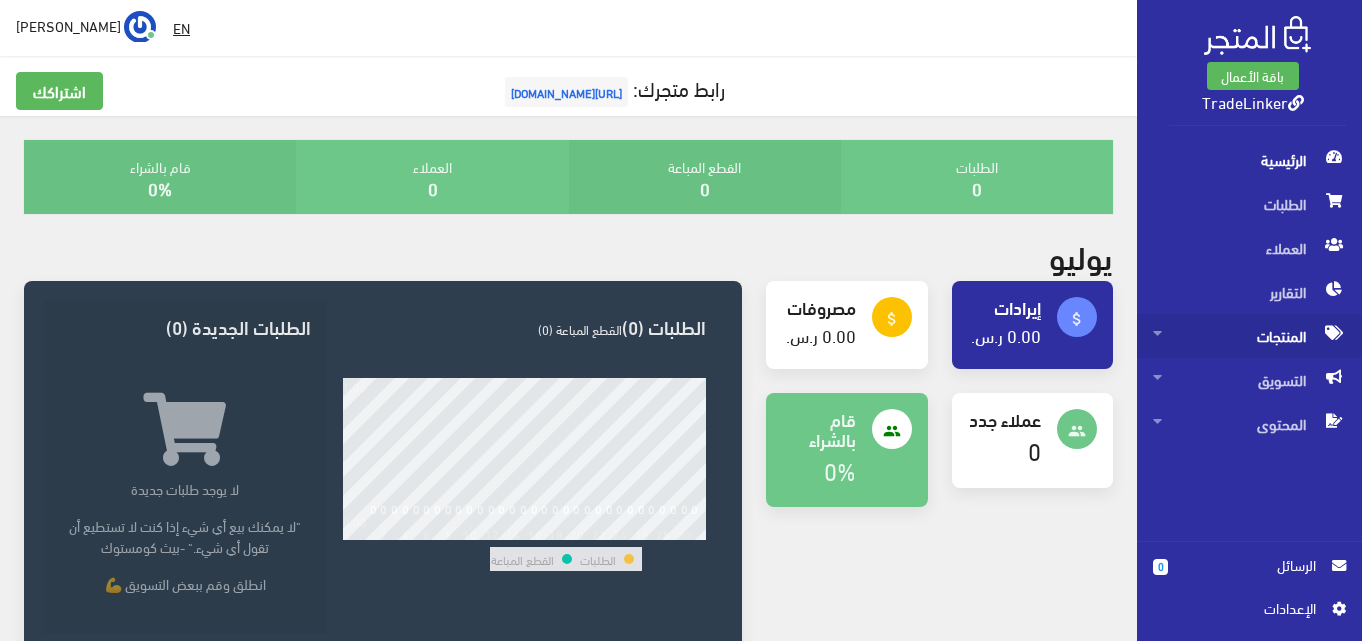 click on "المنتجات" at bounding box center (1249, 336) 